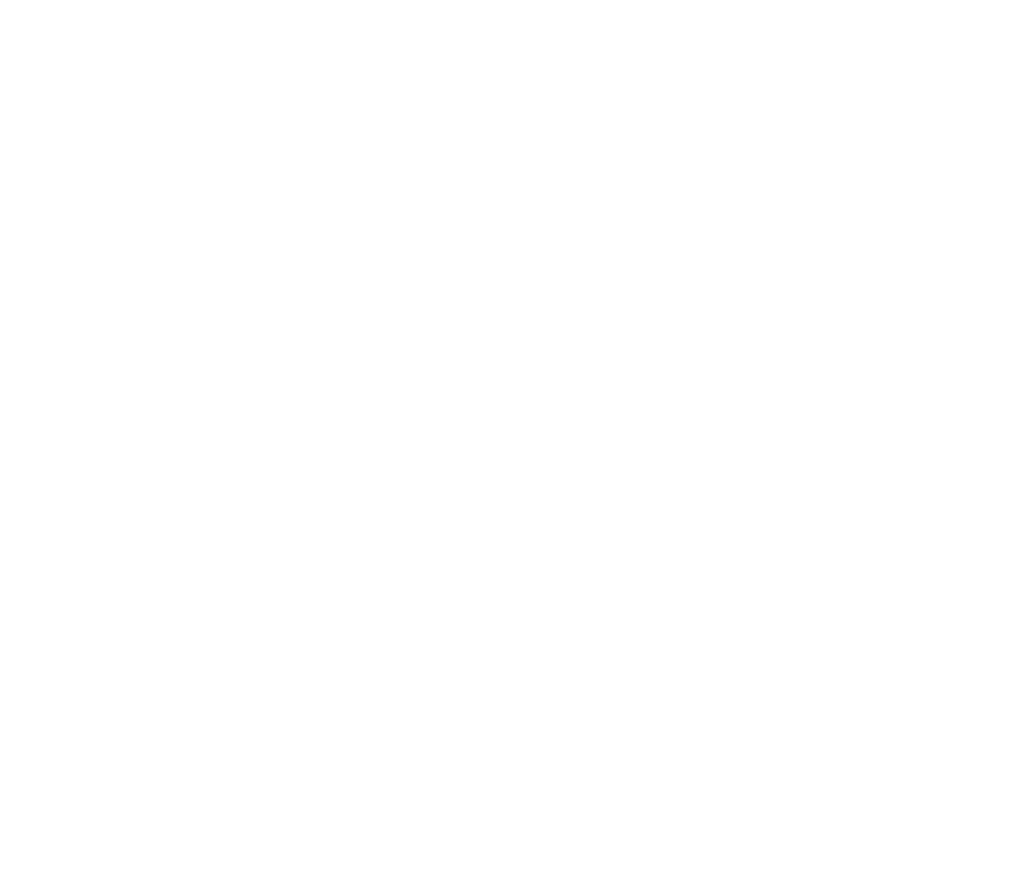 scroll, scrollTop: 0, scrollLeft: 0, axis: both 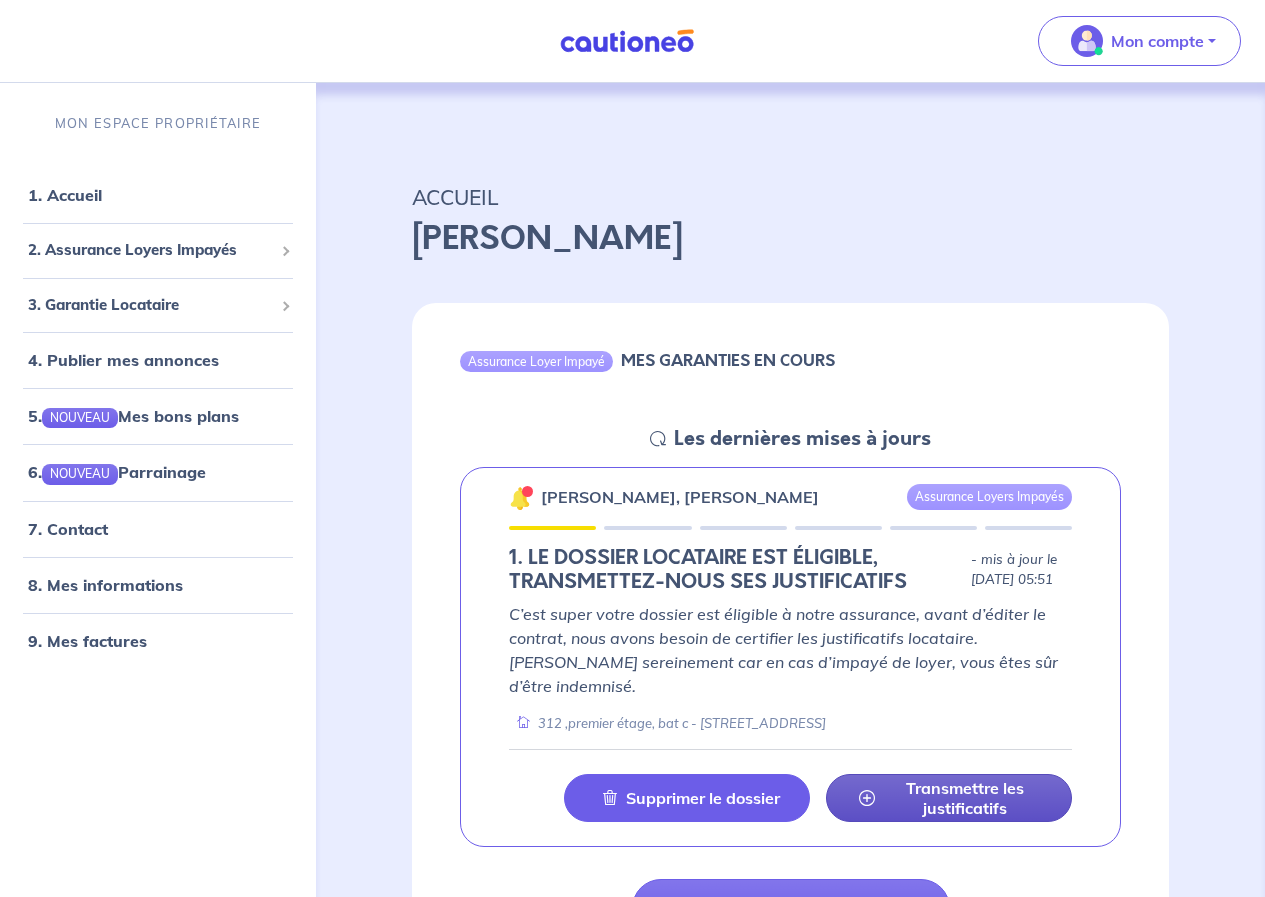 click on "Transmettre les justificatifs" at bounding box center (965, 798) 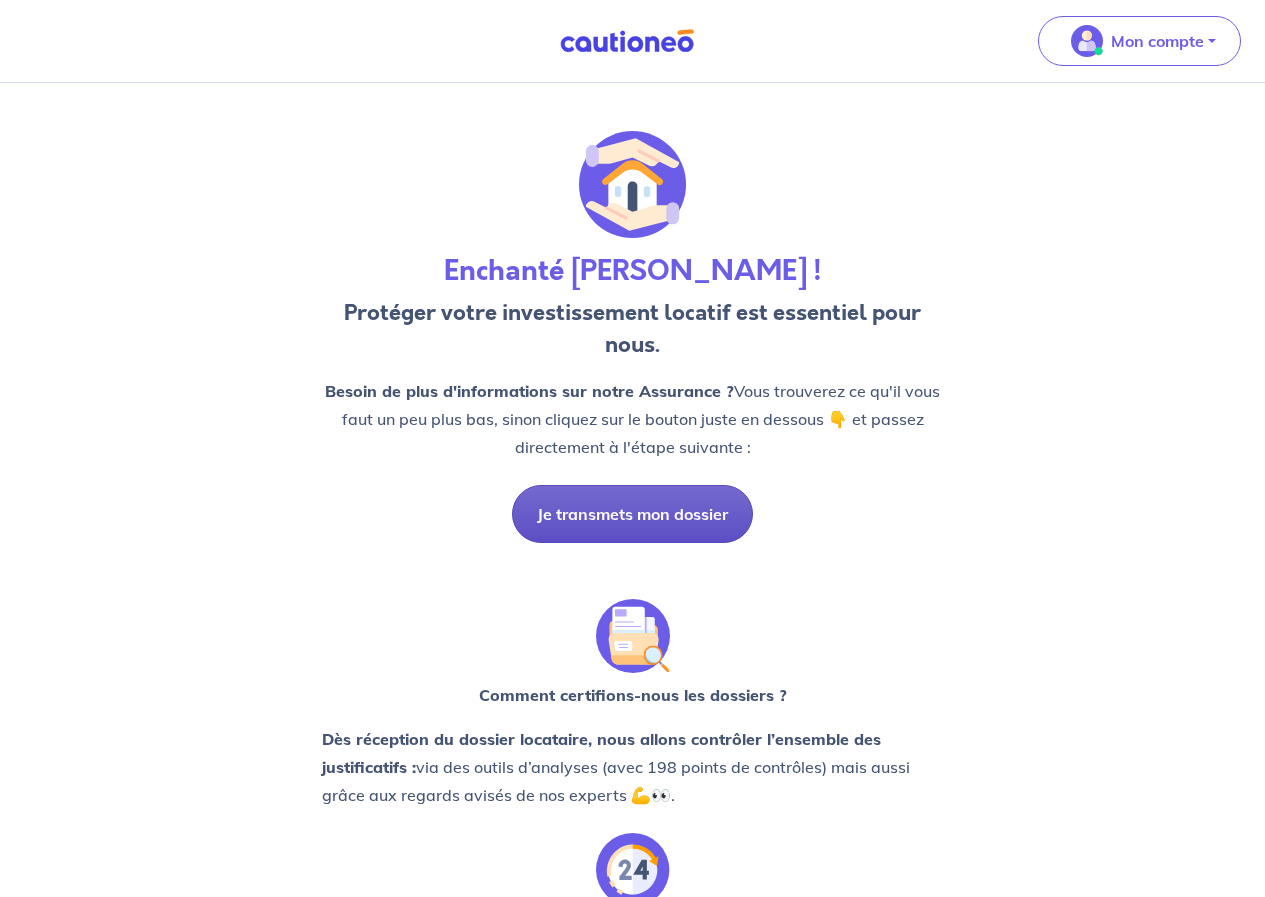 click on "Je transmets mon dossier" at bounding box center (632, 514) 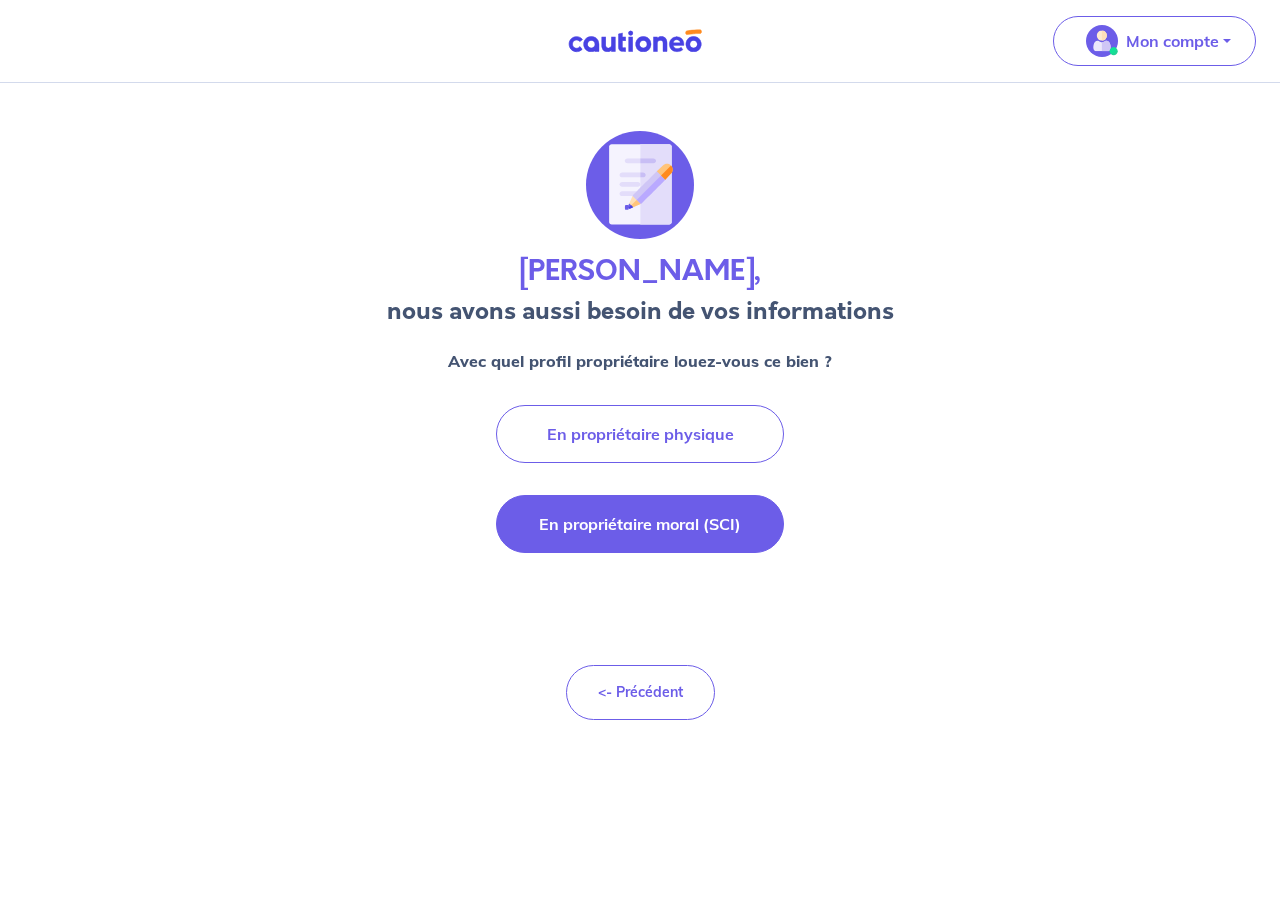 click on "En propriétaire moral (SCI)" at bounding box center [640, 524] 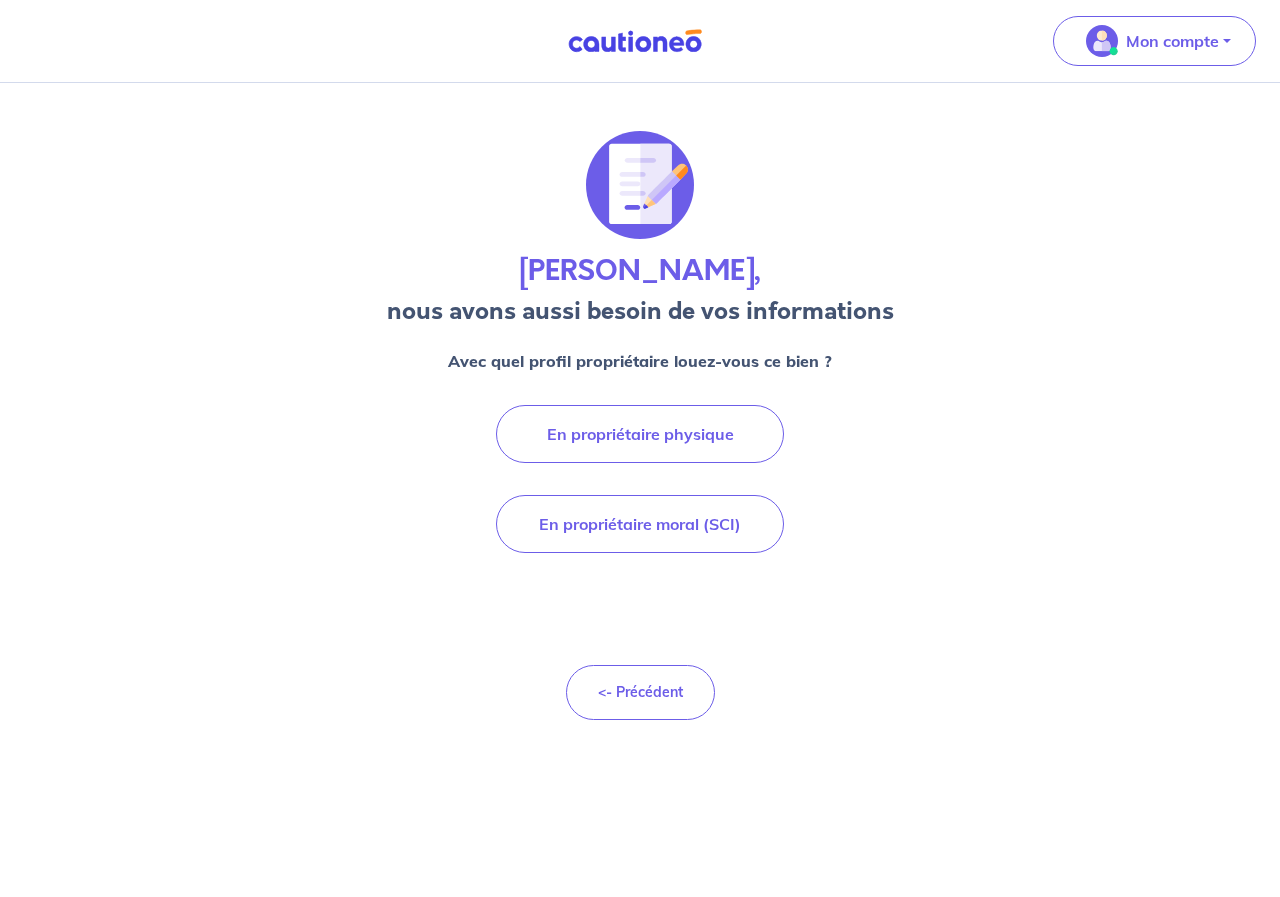 click on "Abdelghani YOUSFI,
nous avons aussi besoin de vos informations Avec quel profil propriétaire louez-vous ce bien ? En propriétaire physique En propriétaire moral (SCI) <- Précédent" at bounding box center [640, 489] 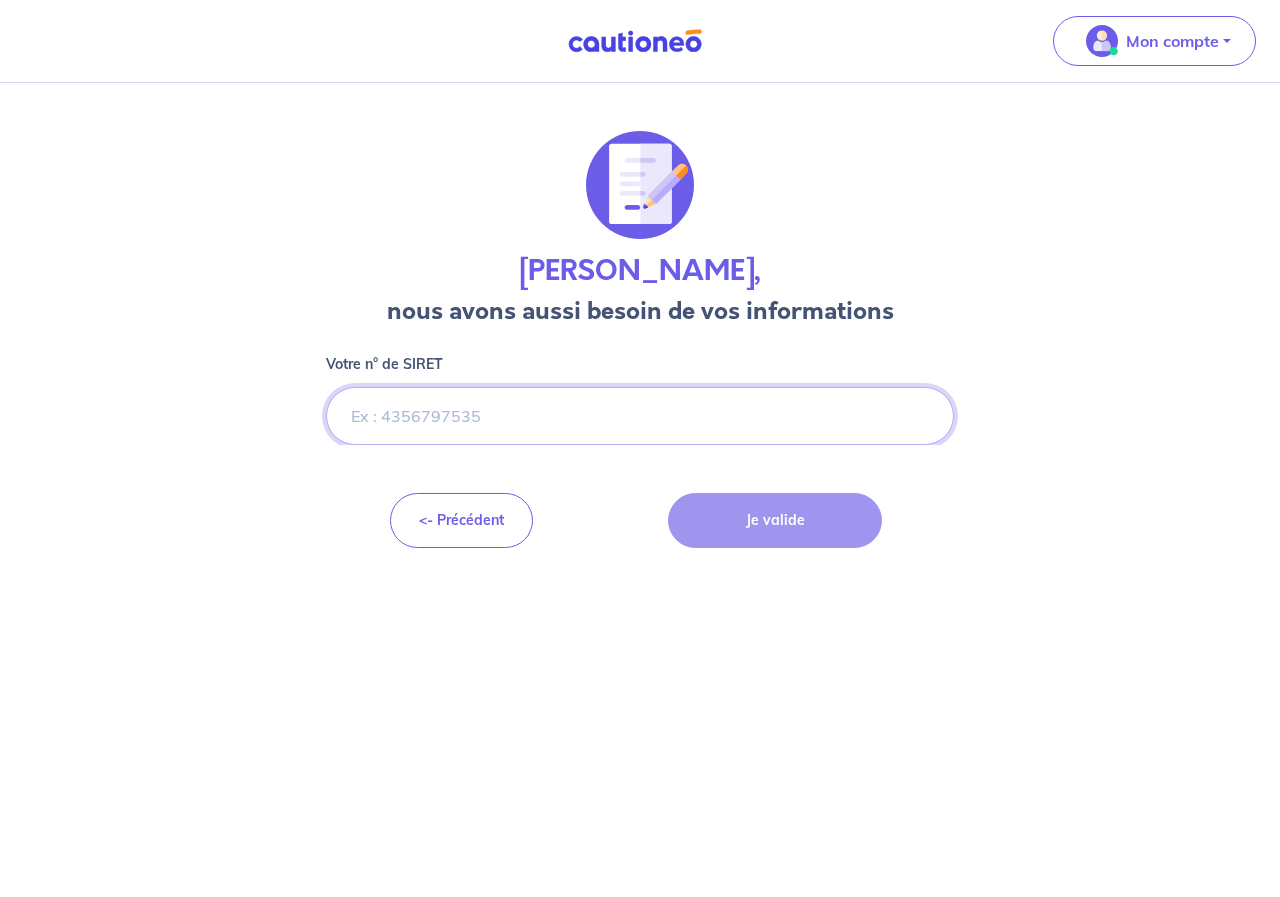 click on "Votre n° de  SIRET" at bounding box center (640, 416) 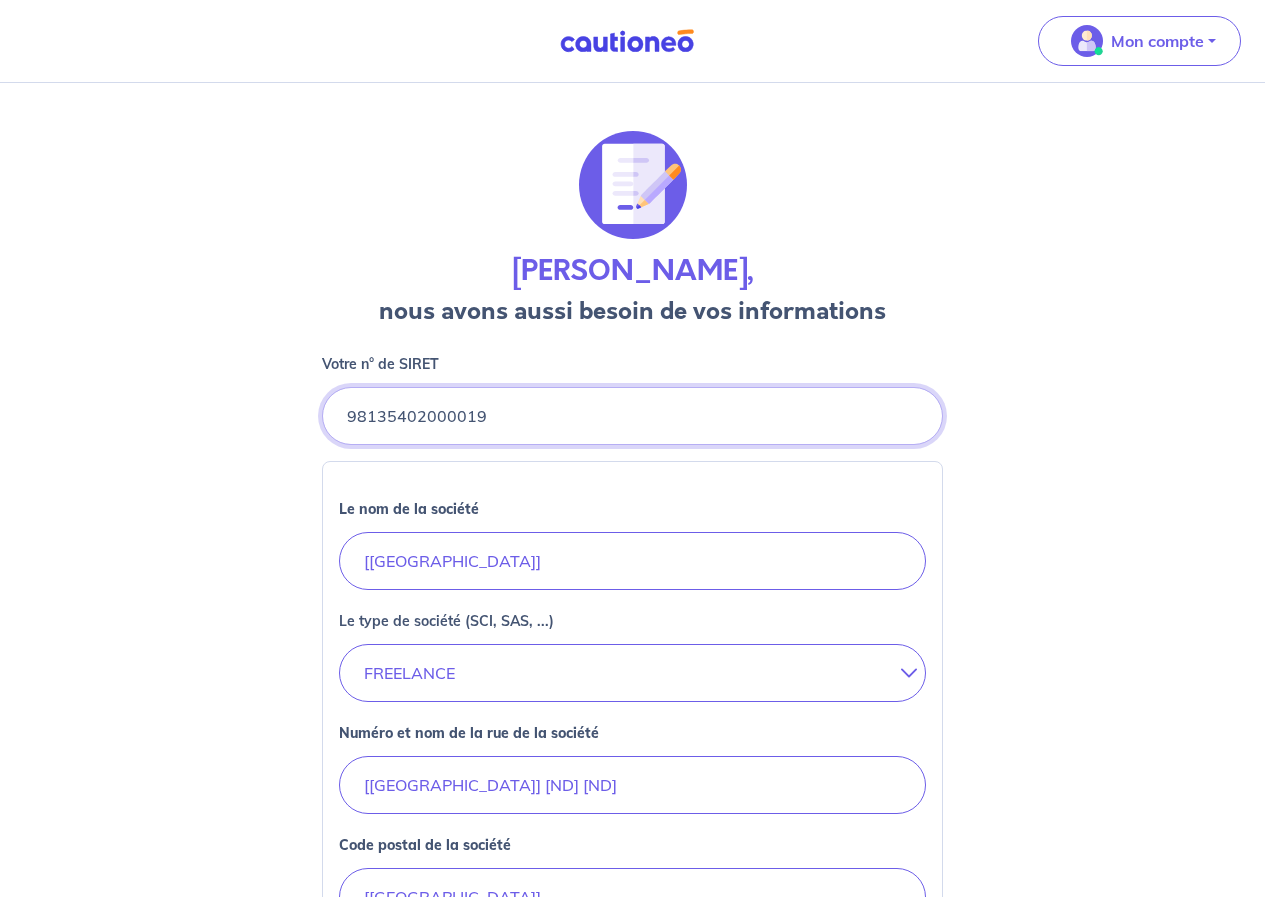 scroll, scrollTop: 100, scrollLeft: 0, axis: vertical 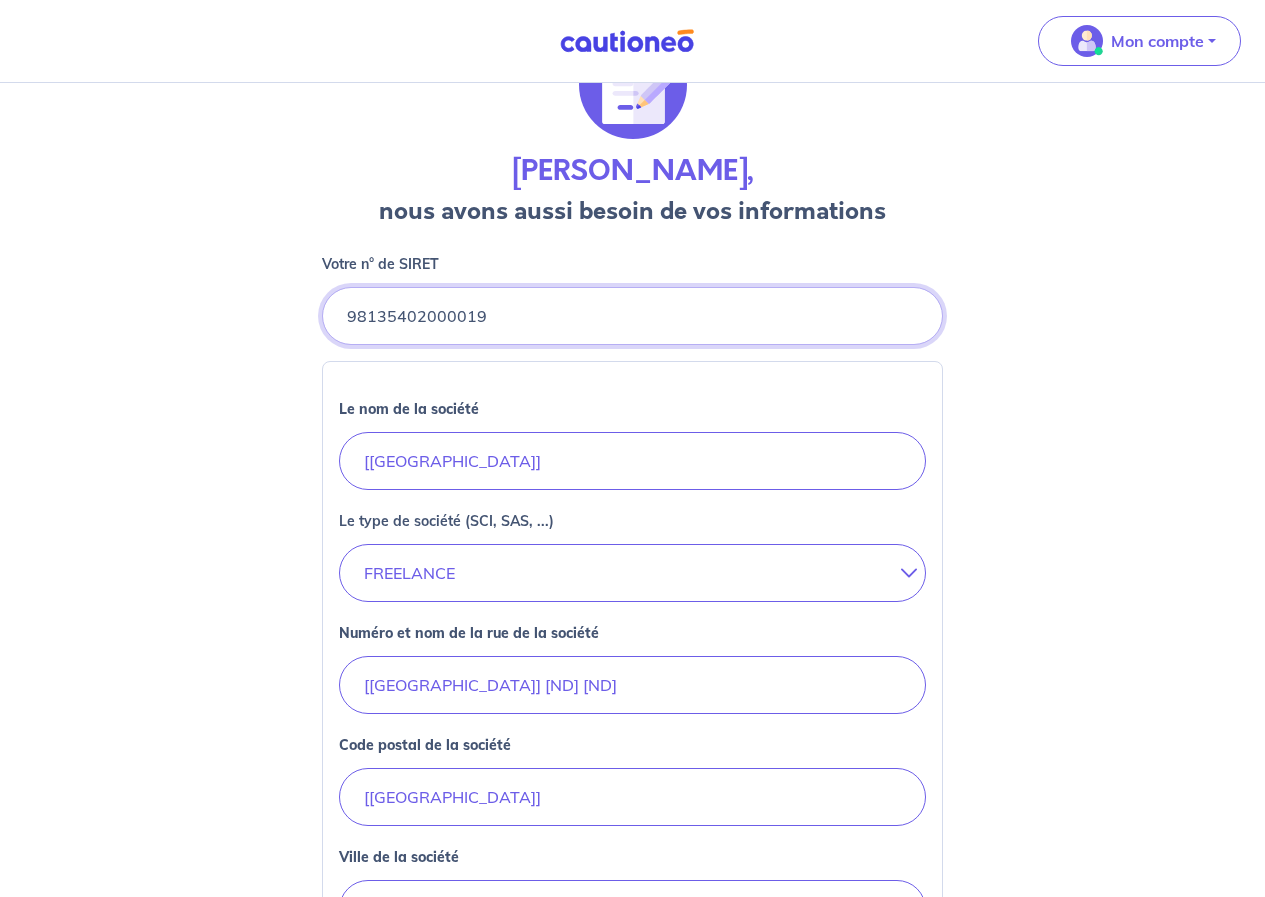 type on "98135402000019" 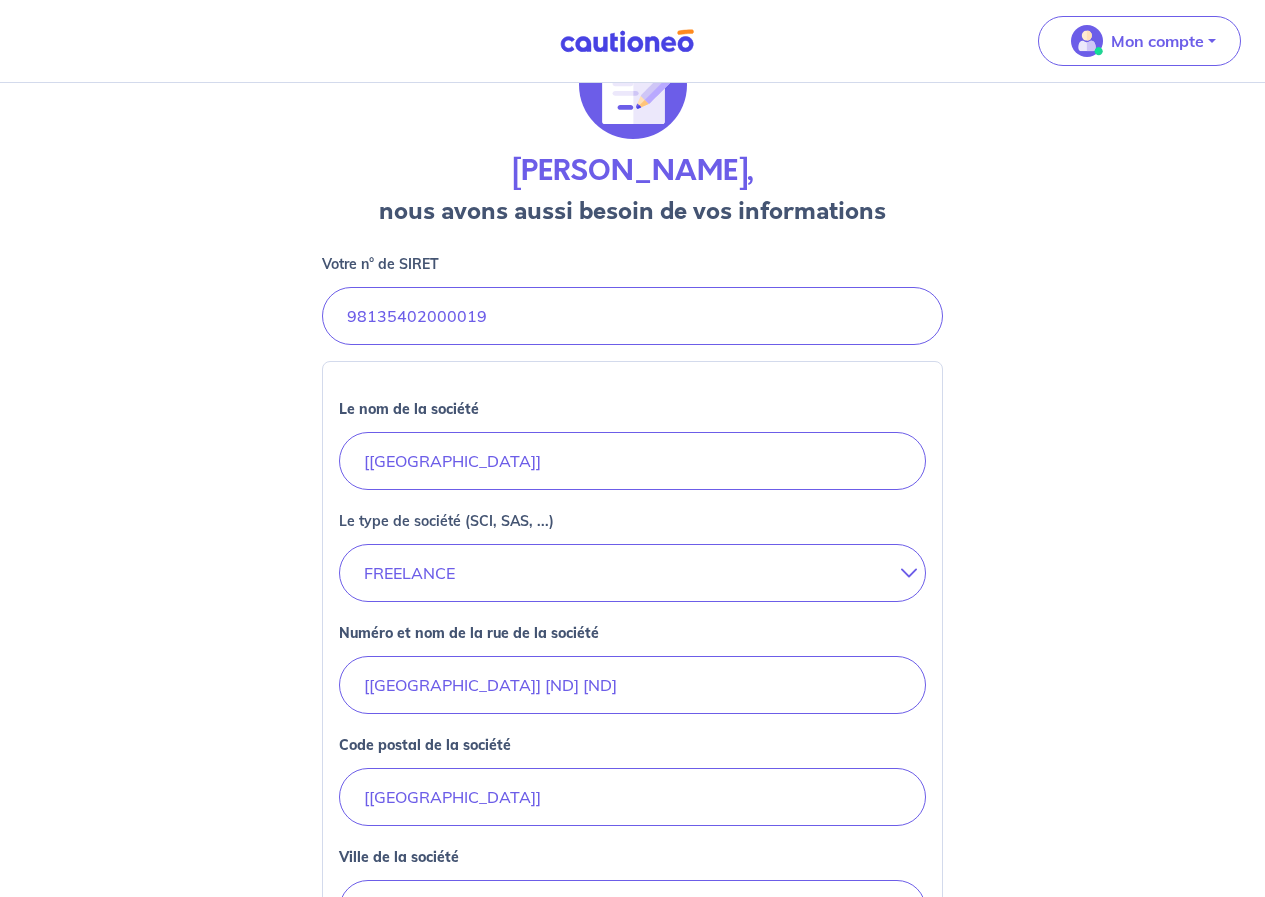 click at bounding box center (901, 573) 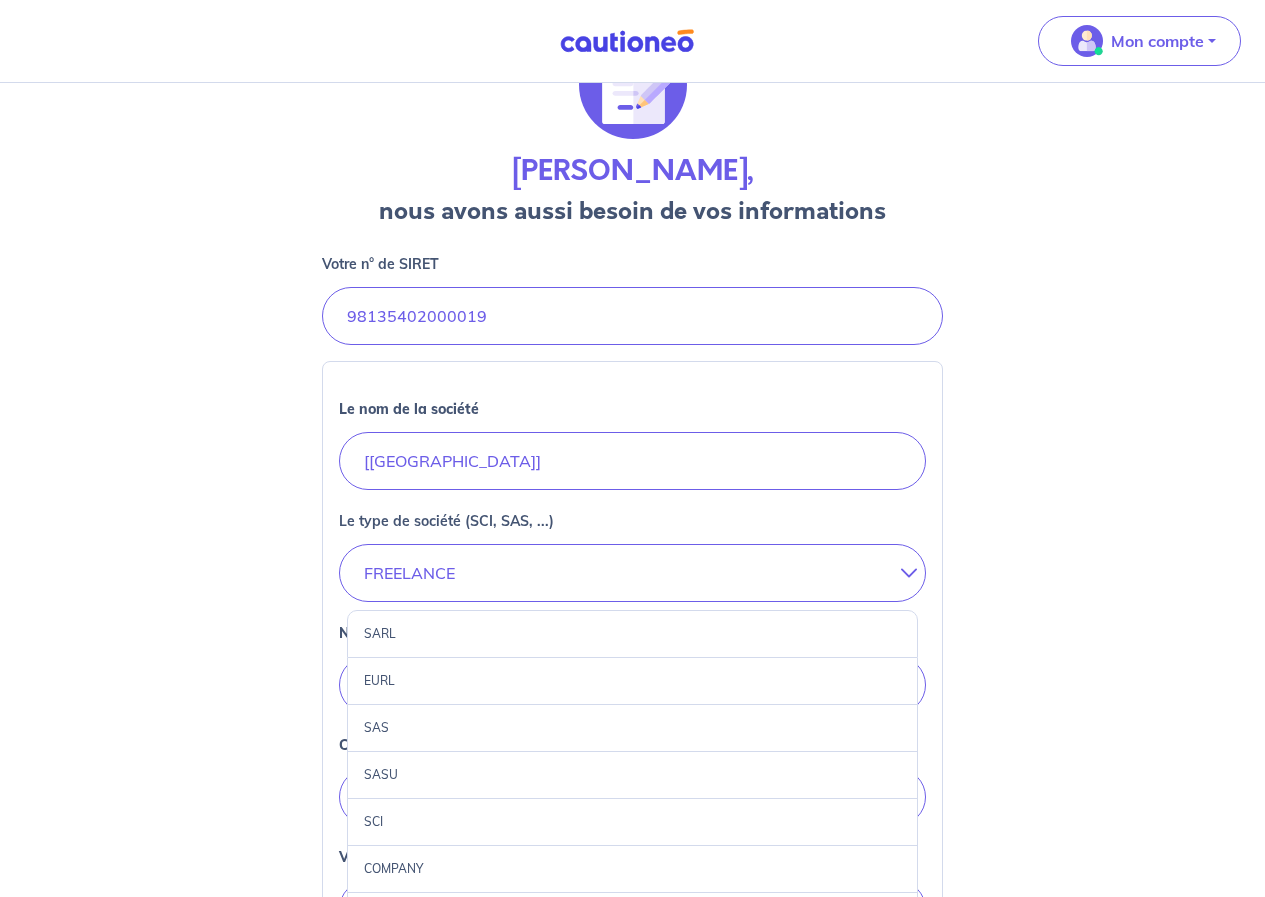 click on "SCI" at bounding box center (632, 822) 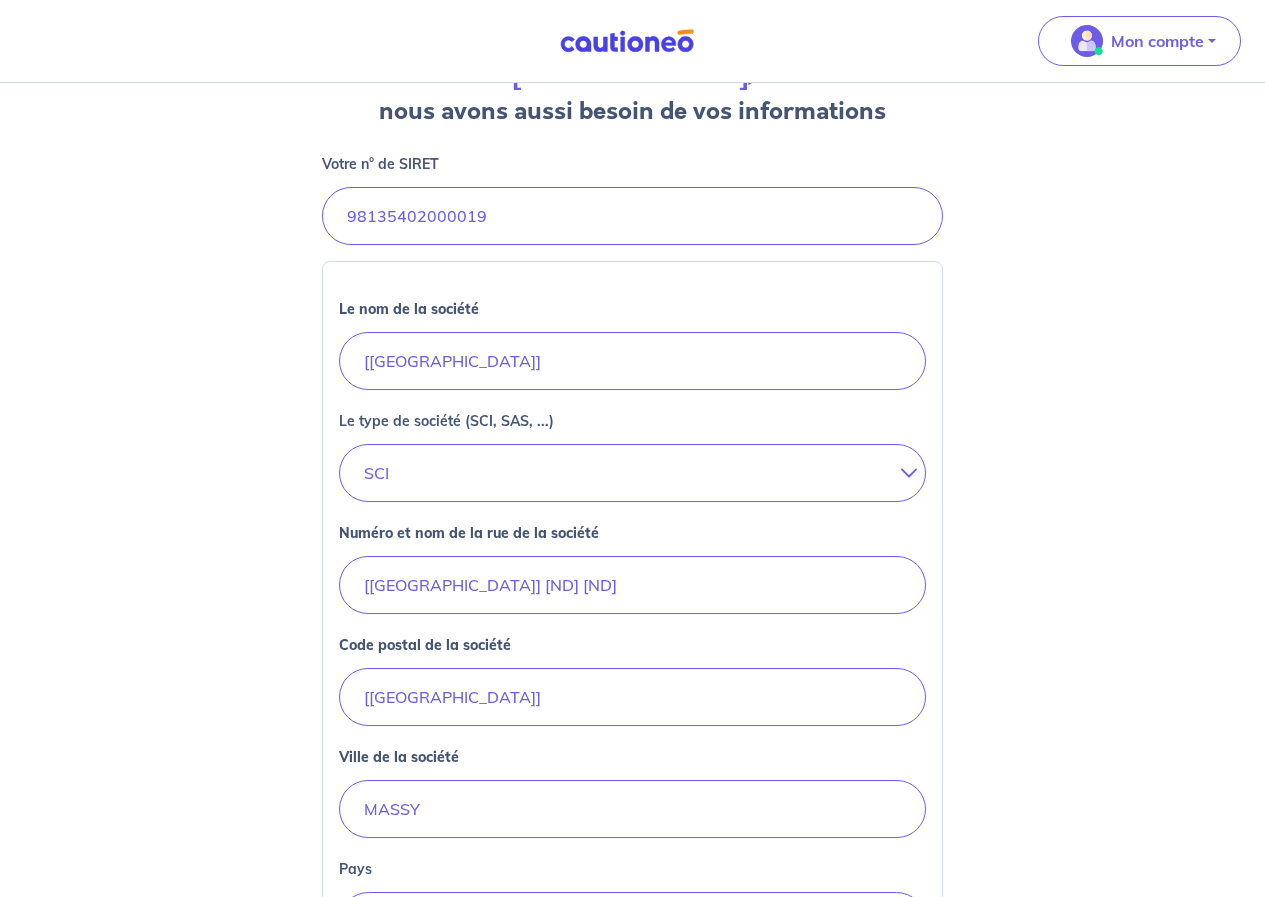 scroll, scrollTop: 100, scrollLeft: 0, axis: vertical 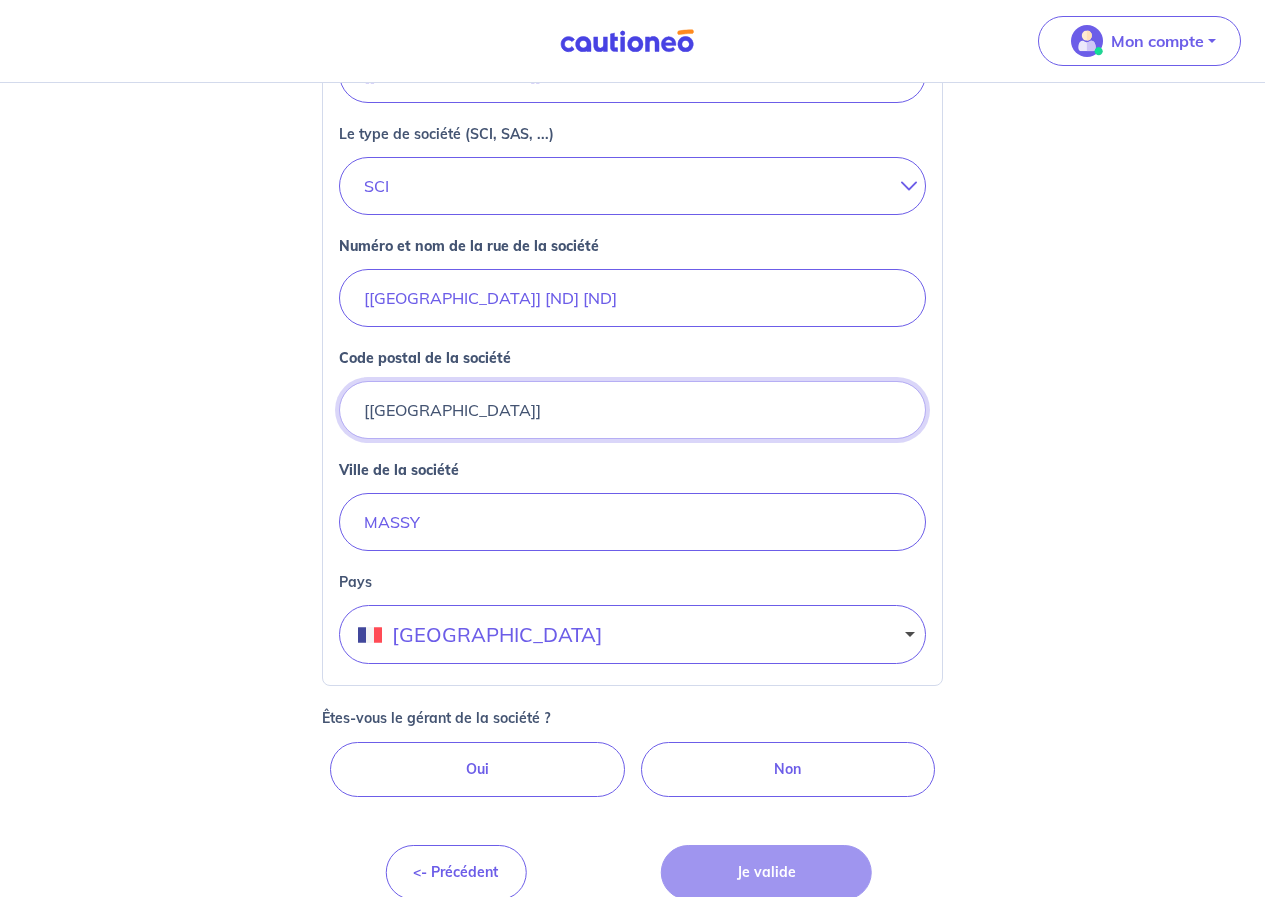 click on "[ND]" at bounding box center [632, 410] 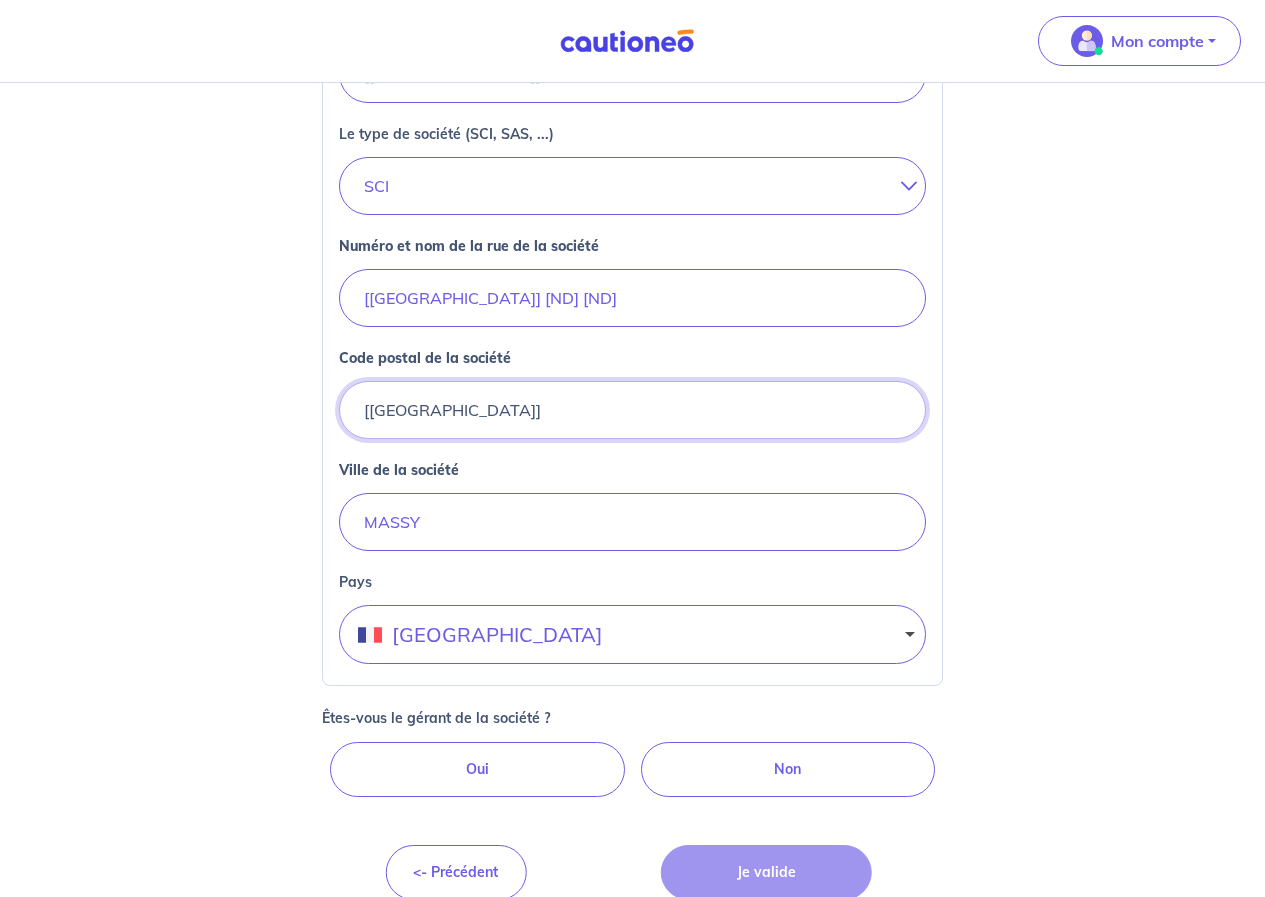 scroll, scrollTop: 515, scrollLeft: 0, axis: vertical 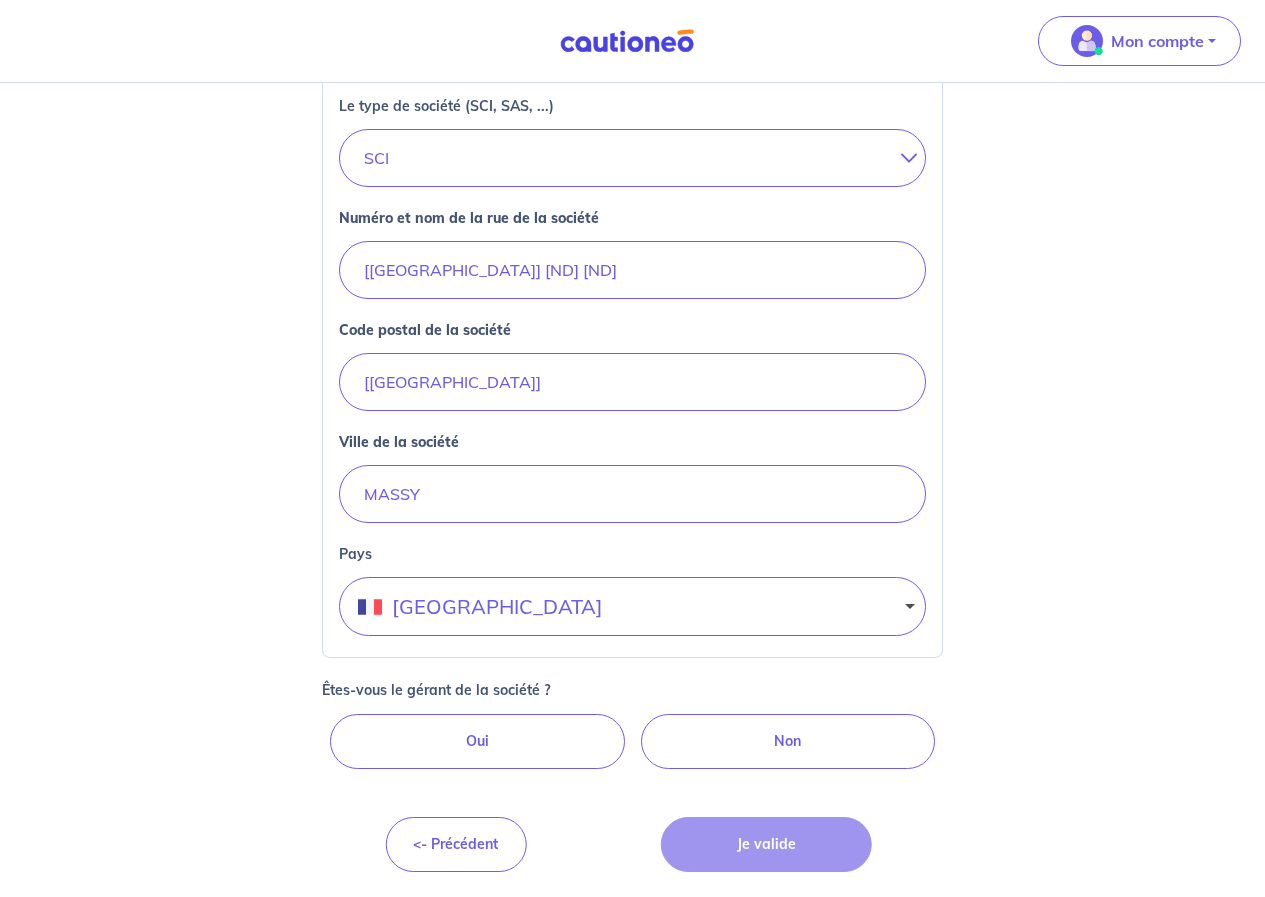 click on "Oui" at bounding box center (477, 741) 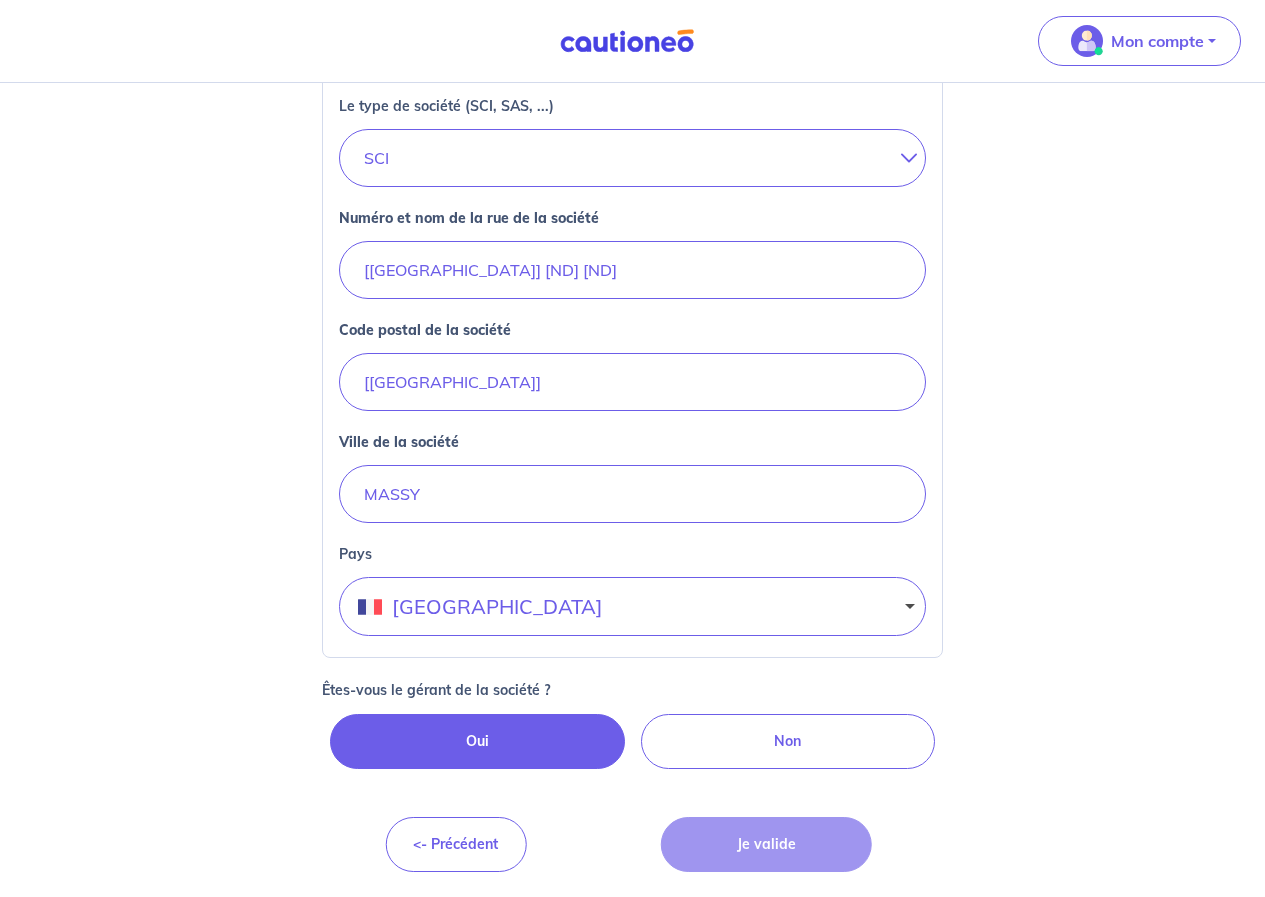 radio on "true" 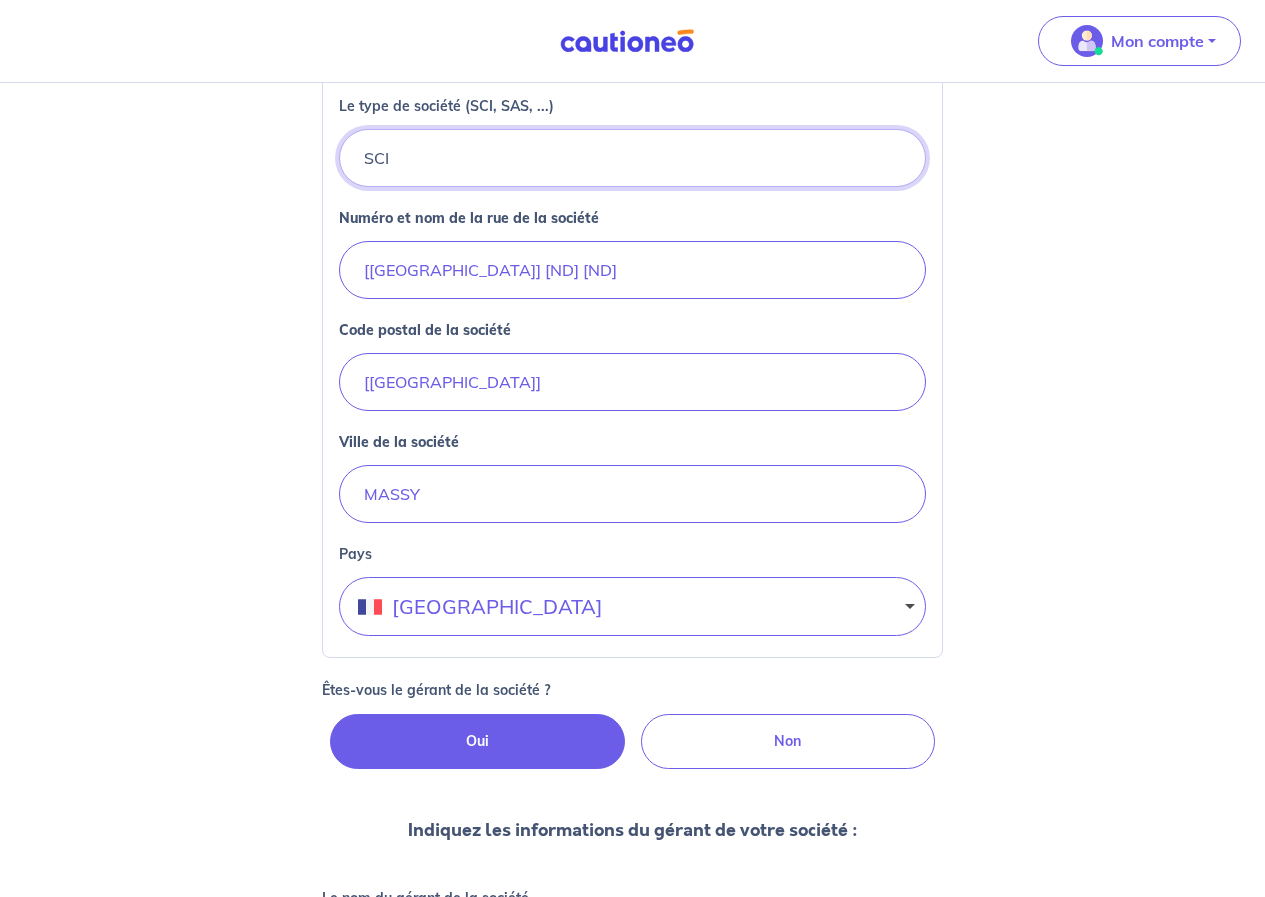 click on "SCI" at bounding box center [632, 158] 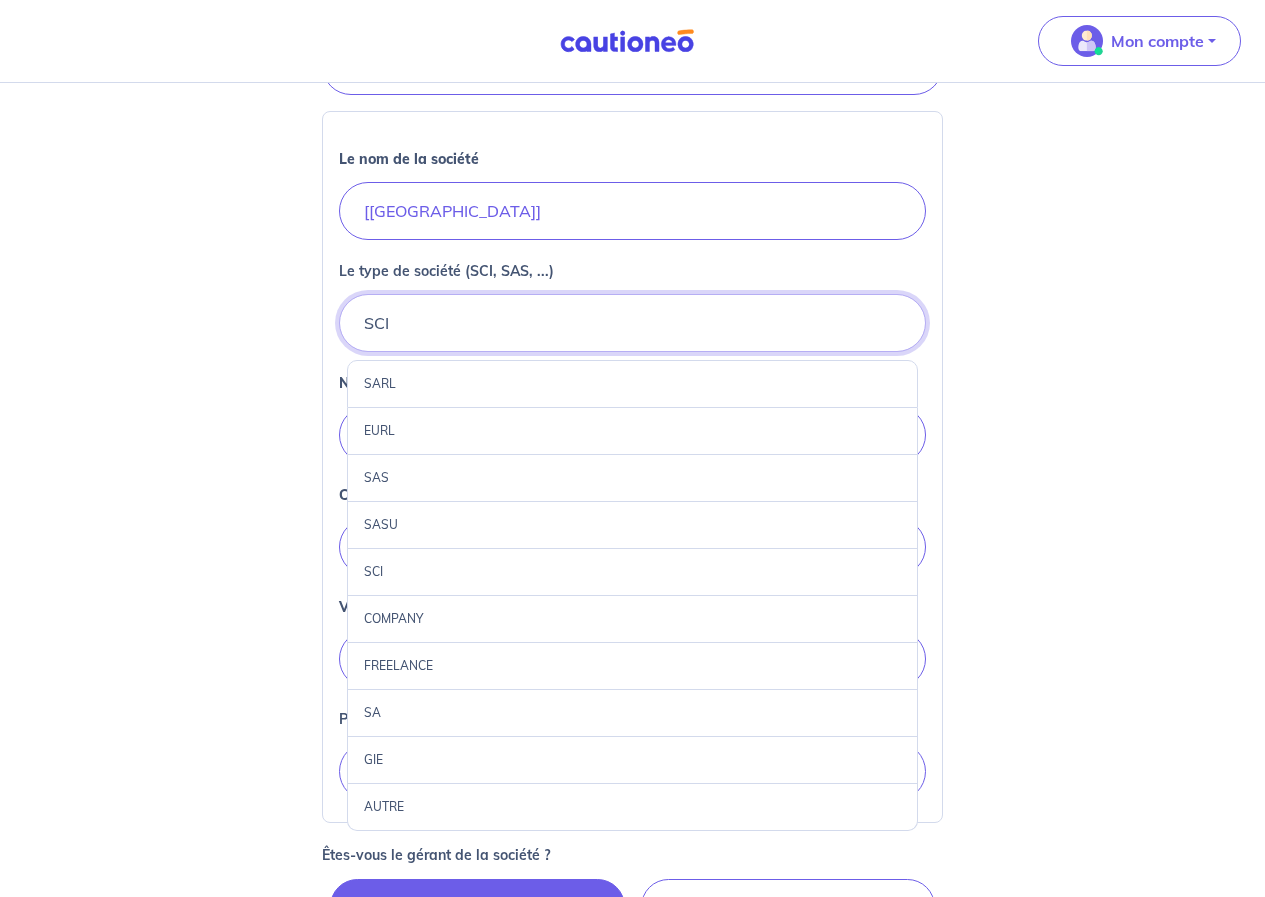scroll, scrollTop: 315, scrollLeft: 0, axis: vertical 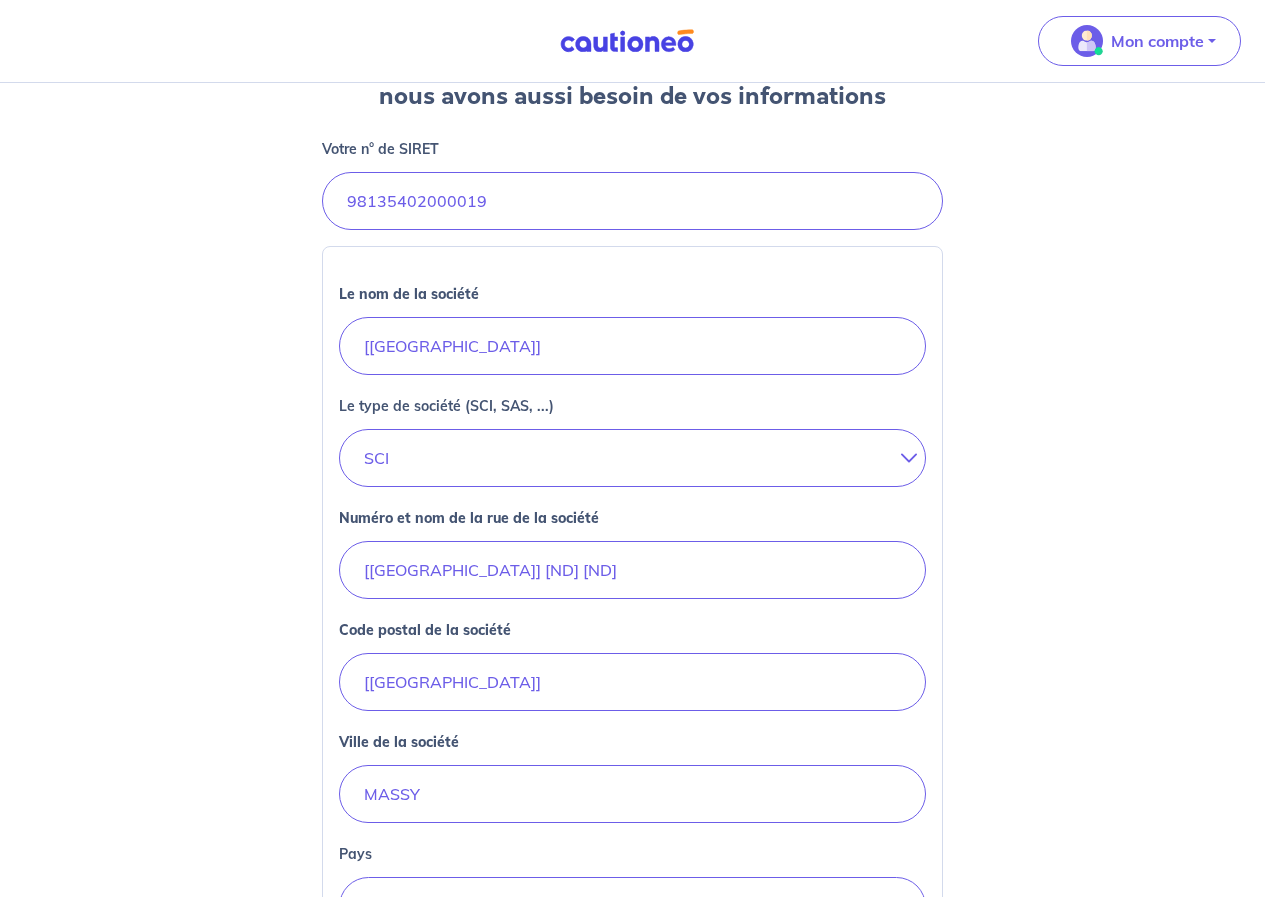 click on "Abdelghani YOUSFI,
nous avons aussi besoin de vos informations Votre n° de  SIRET Le nom de la société [ND] Le type de société (SCI, SAS, ...) SCI SARL EURL SAS SASU SCI COMPANY FREELANCE SA GIE AUTRE Numéro et nom de la rue de la société [ND] [ND] [ND] Code postal de la société [ND] Ville de la société MASSY Pays France Êtes-vous le gérant de la société ? Oui Non Indiquez les informations du gérant de votre société : Le nom du gérant de la société YOUSFI Le prénom du gérant de la société Abdelghani L’email du gérant de la société yousfy06@yahoo.fr Le numéro de portable du gérant de la société International Afghanistan Afrique du Sud Albanie Algérie Allemagne Andorre Angola Anguilla Antigua et Barbuda Arabie Saoudite Argentine Arménie Aruba Australie Autriche Azerbaïdjan Bahamas Bahrain Bangladesh Barbade Belgique Belize Bénin Bermudes Bhoutan Biélorussie Bolivie Bosnie-Herzégovine Botswana Brésil Brunéi Bulgarie Burkina Faso Burundi Cambodge Cameroun Canada" at bounding box center (632, 917) 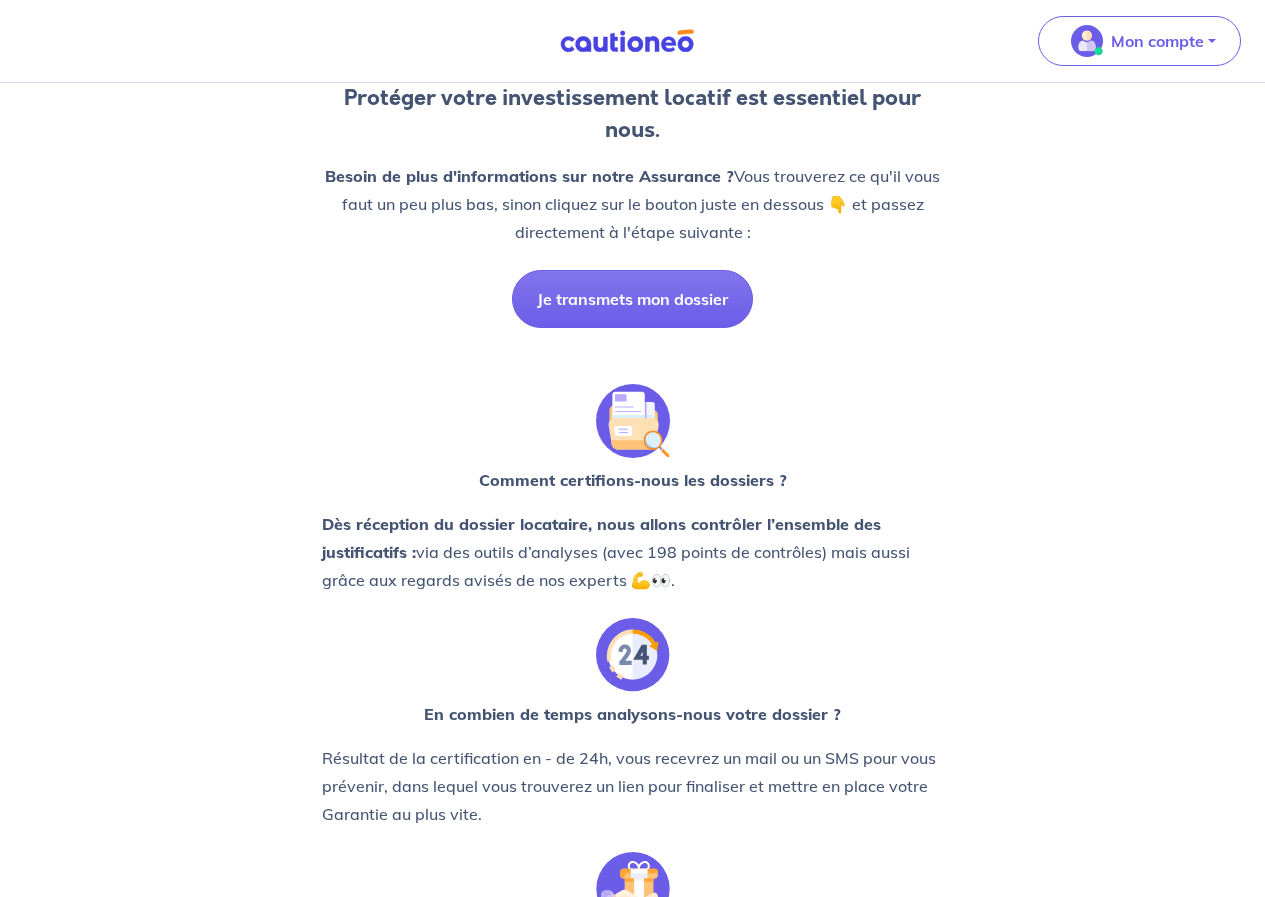 scroll, scrollTop: 0, scrollLeft: 0, axis: both 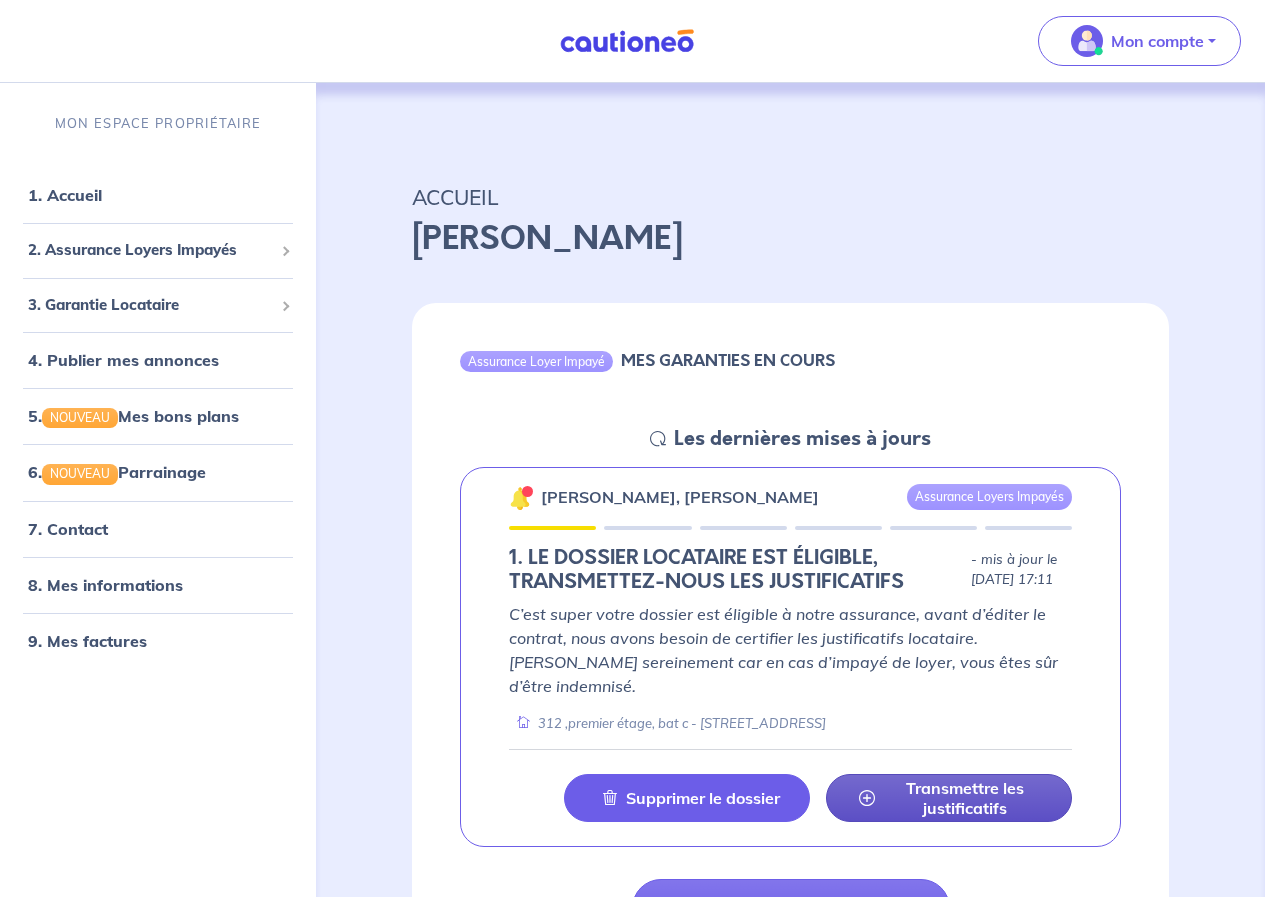 click on "Transmettre les justificatifs" at bounding box center [965, 798] 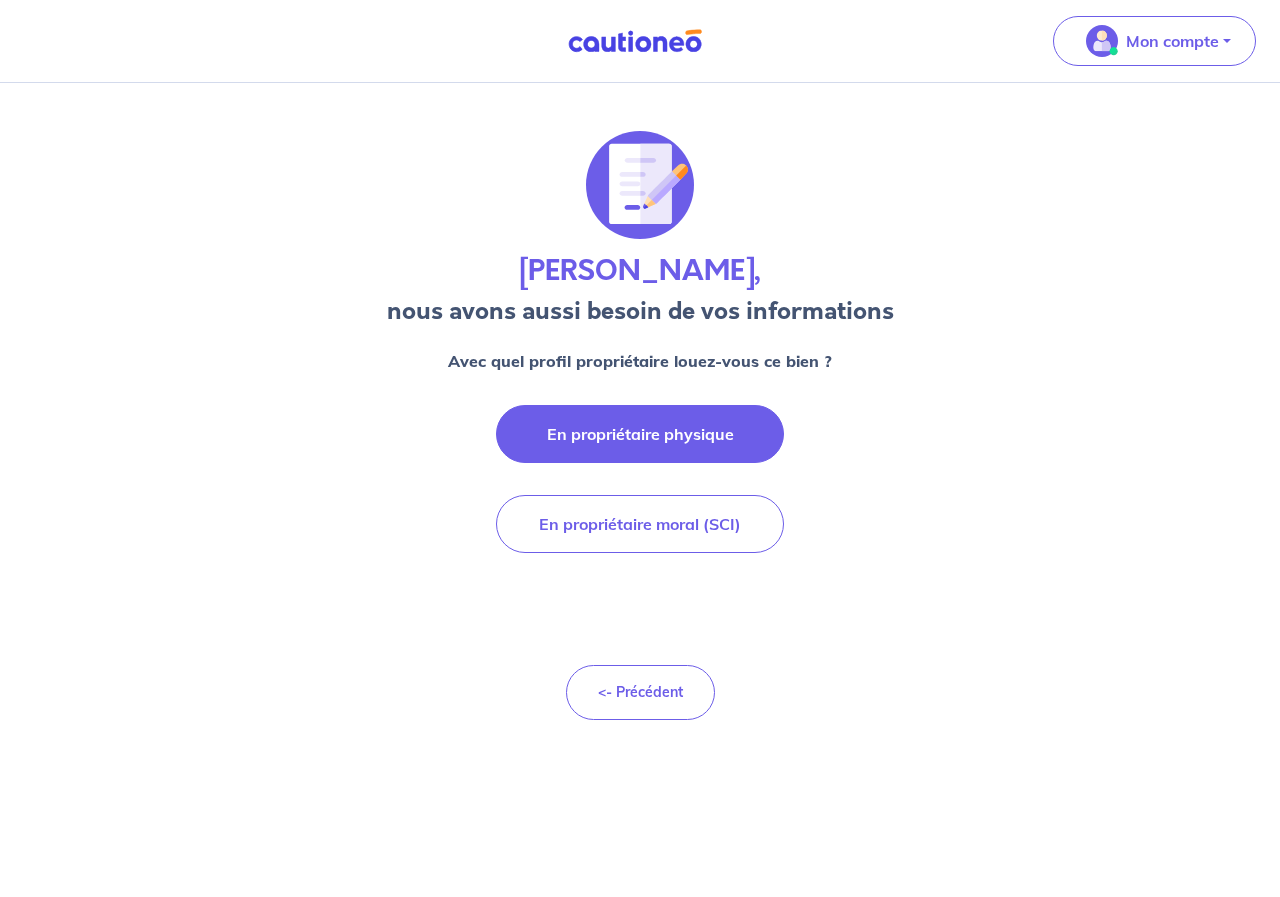 click on "En propriétaire physique" at bounding box center (640, 434) 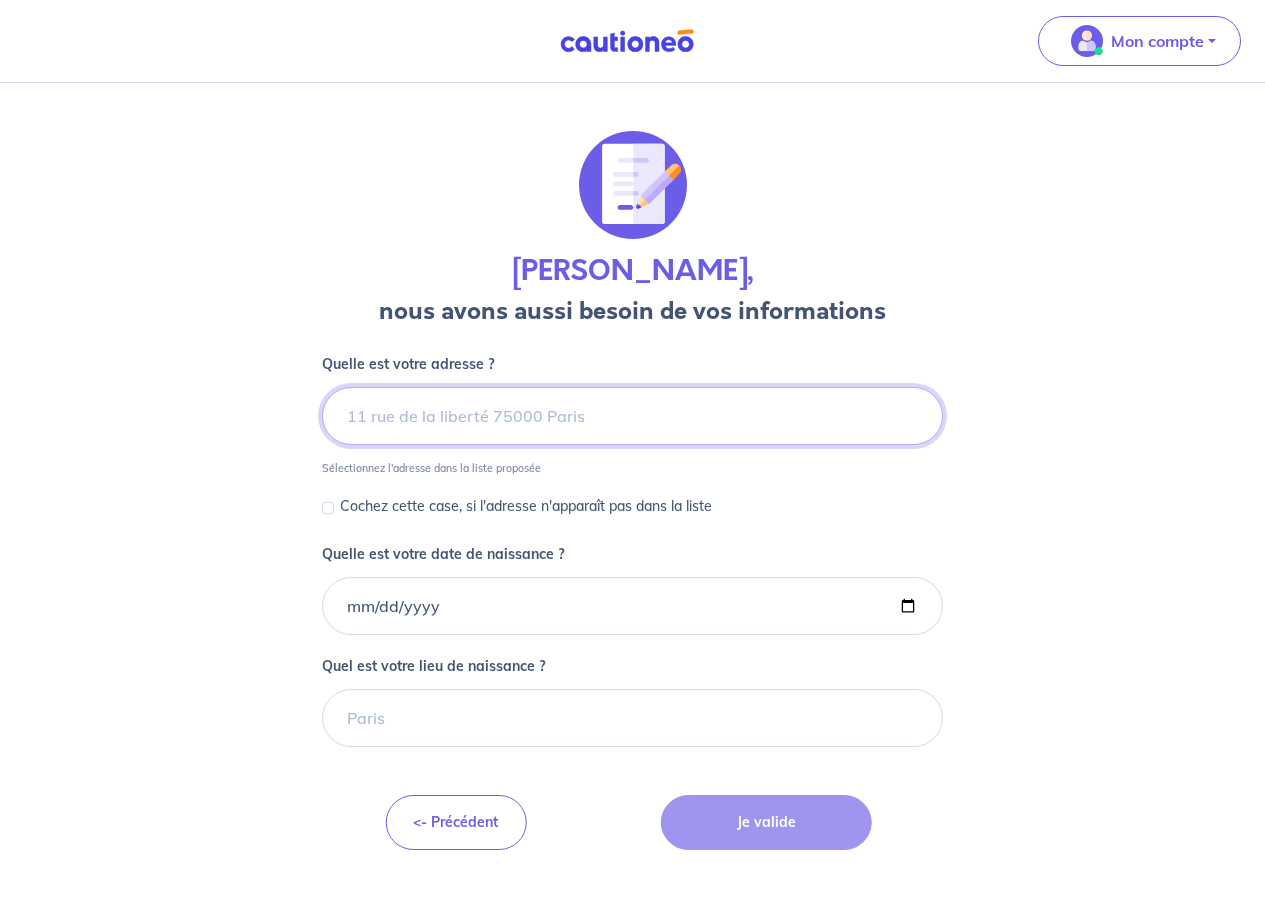 click at bounding box center [632, 416] 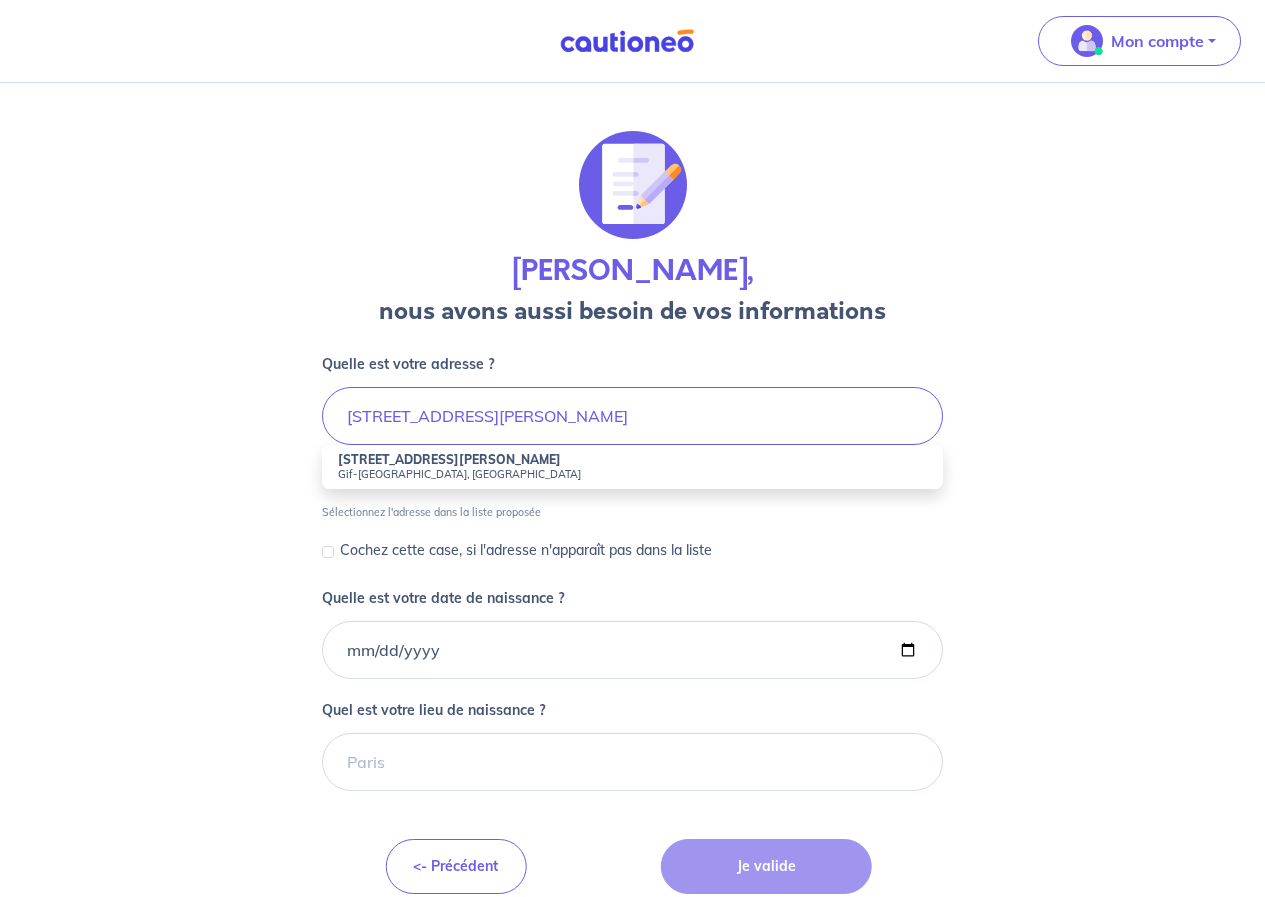 click on "102 Rue Gustave Vatonne" at bounding box center (449, 459) 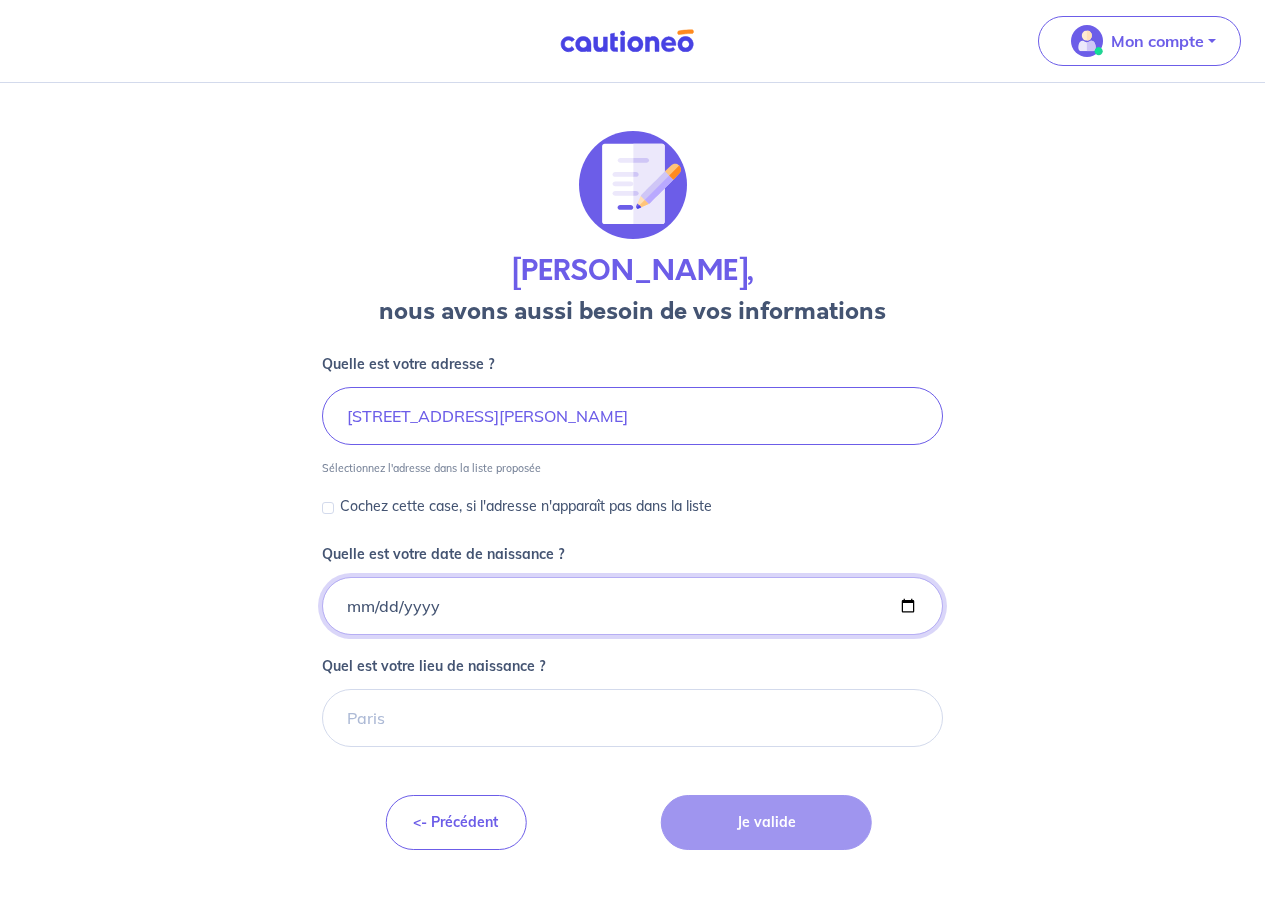 click on "Quelle est votre date de naissance ?" at bounding box center (632, 606) 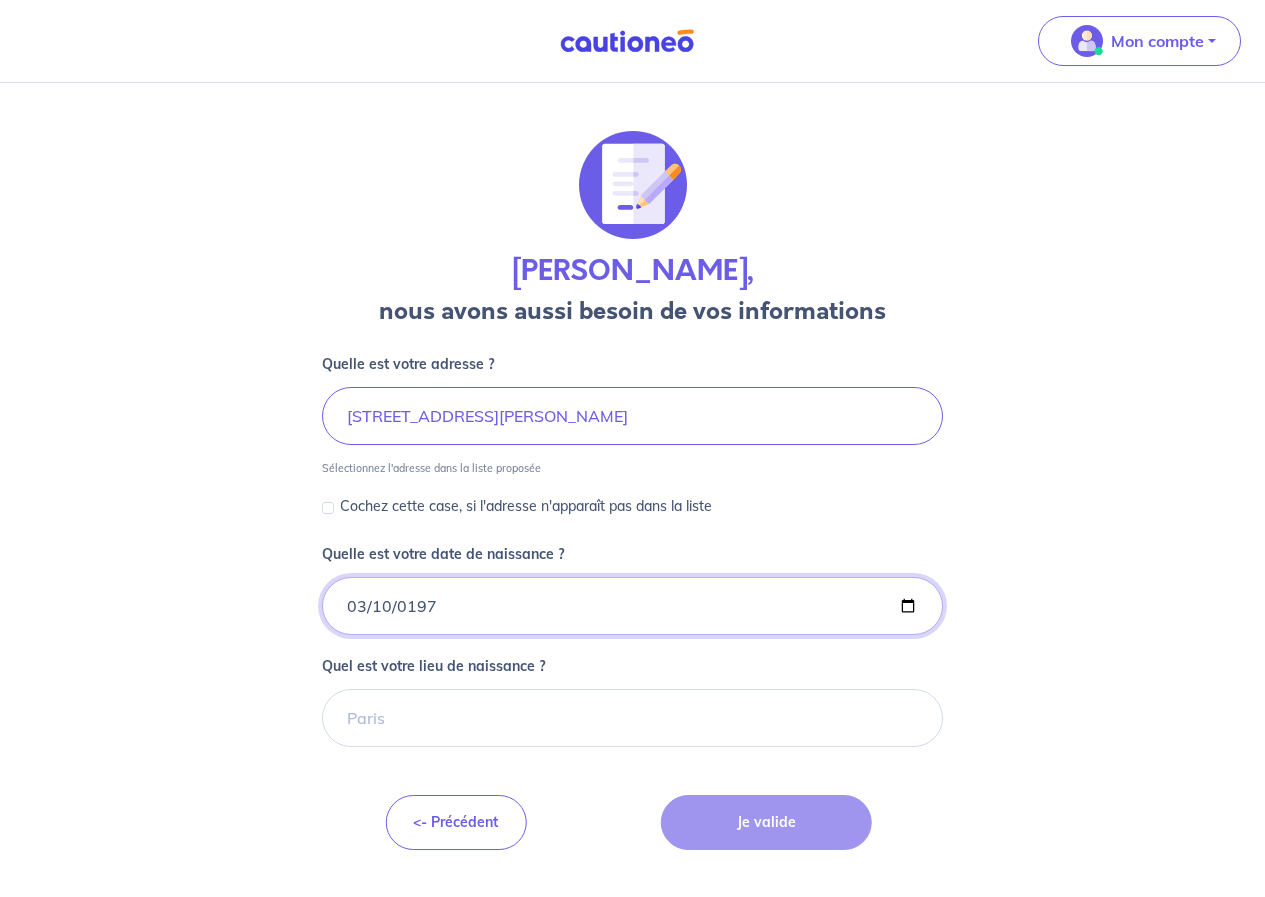 type on "1979-03-10" 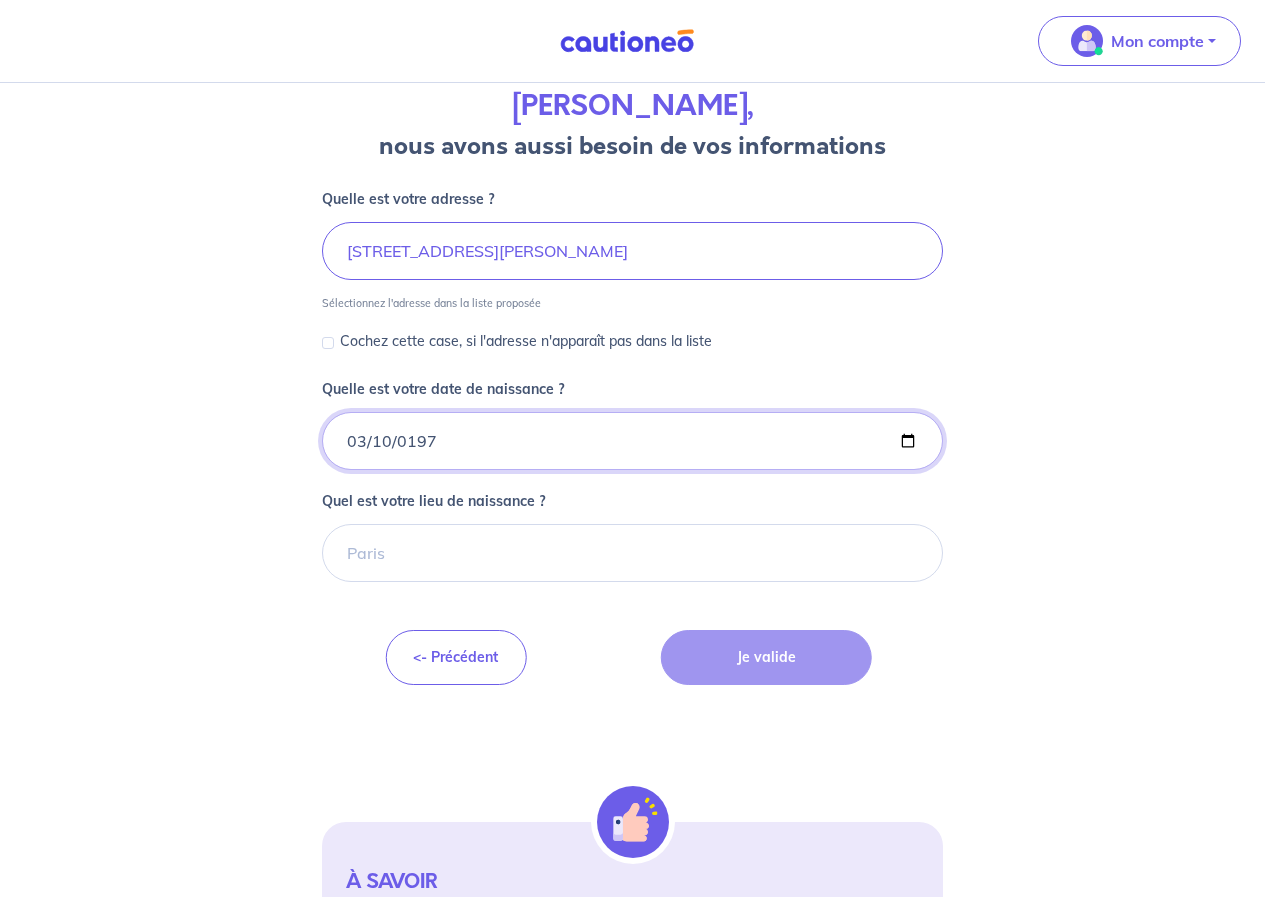 scroll, scrollTop: 200, scrollLeft: 0, axis: vertical 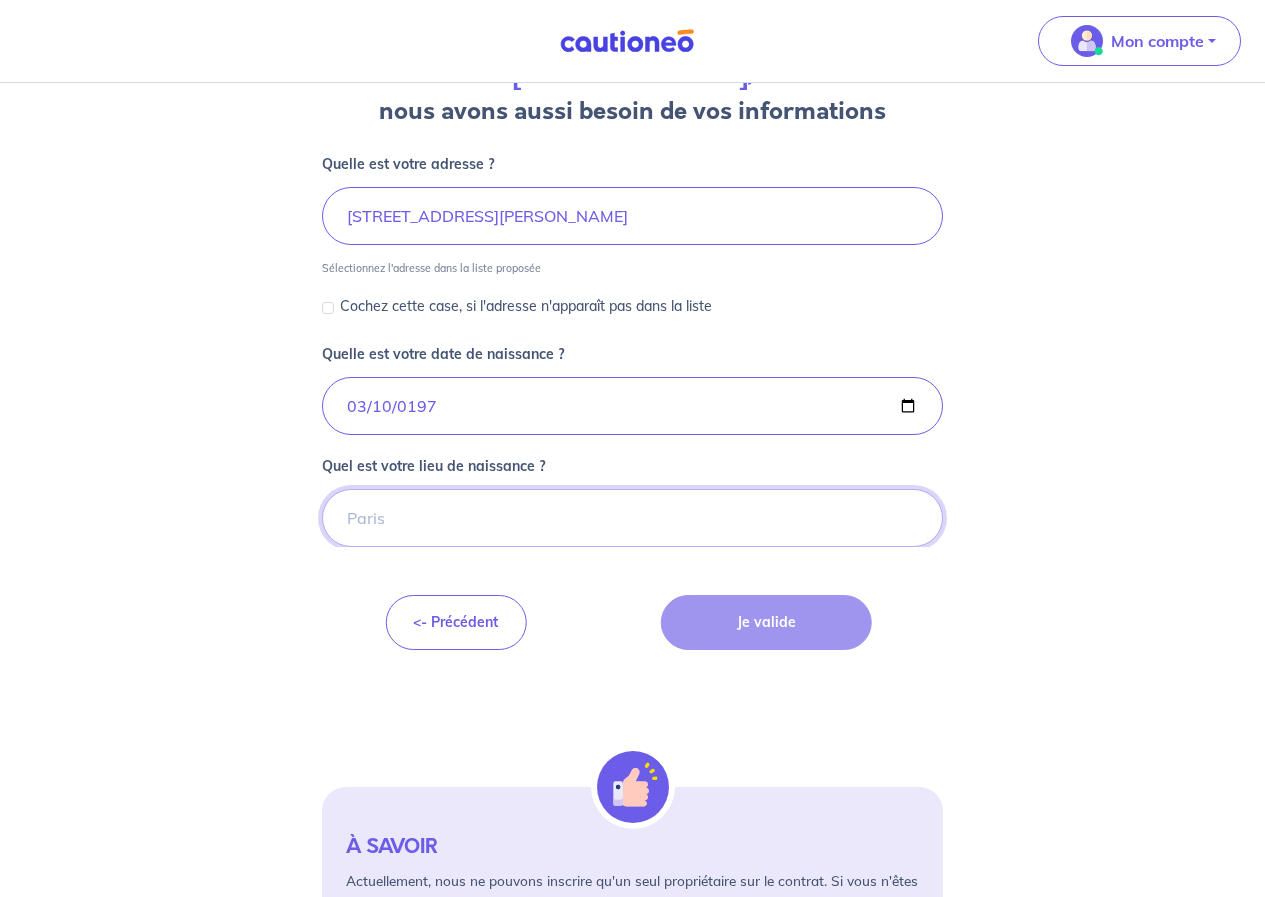 click on "Quel est votre lieu de naissance ?" at bounding box center (632, 518) 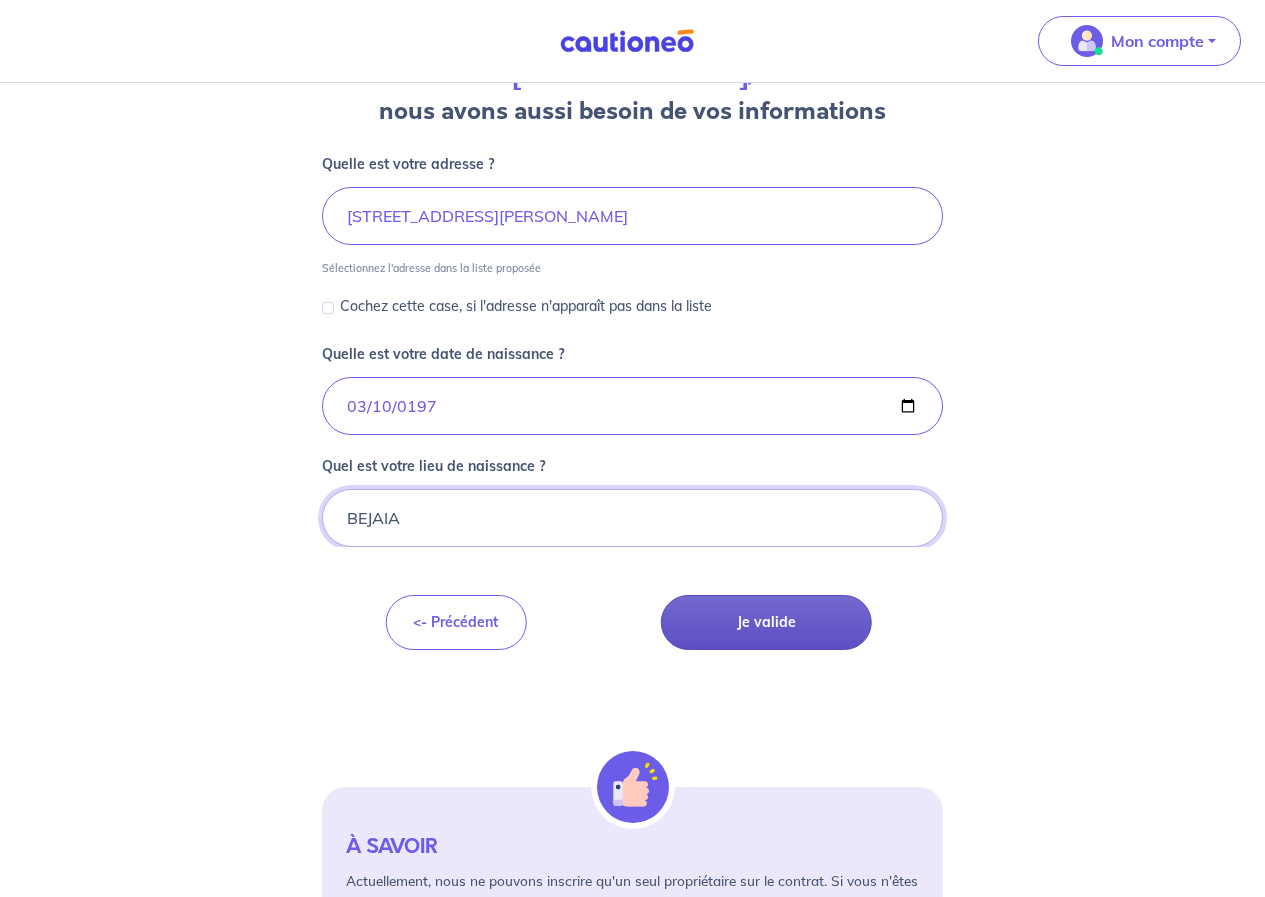 type on "BEJAIA" 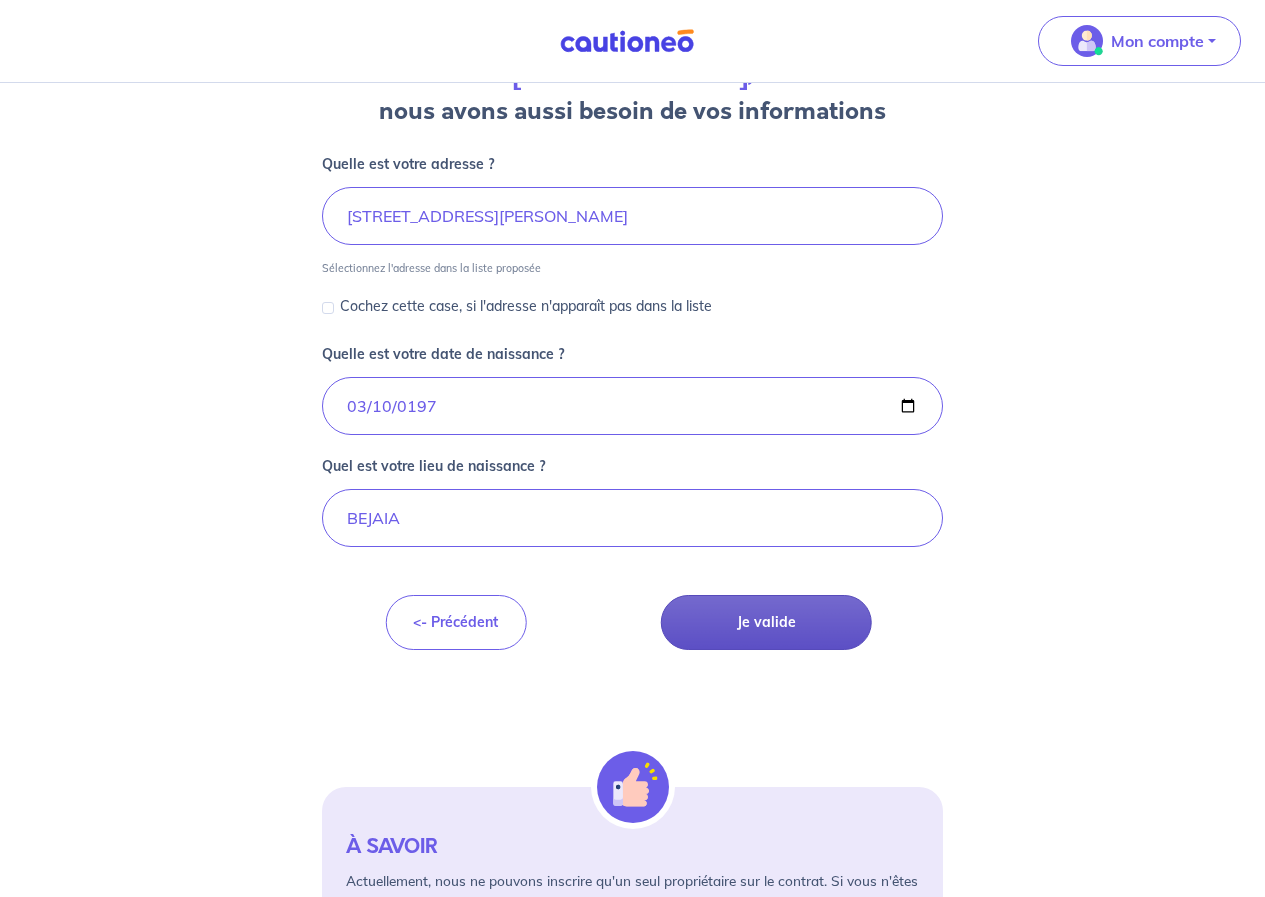 click on "Je valide" at bounding box center [766, 622] 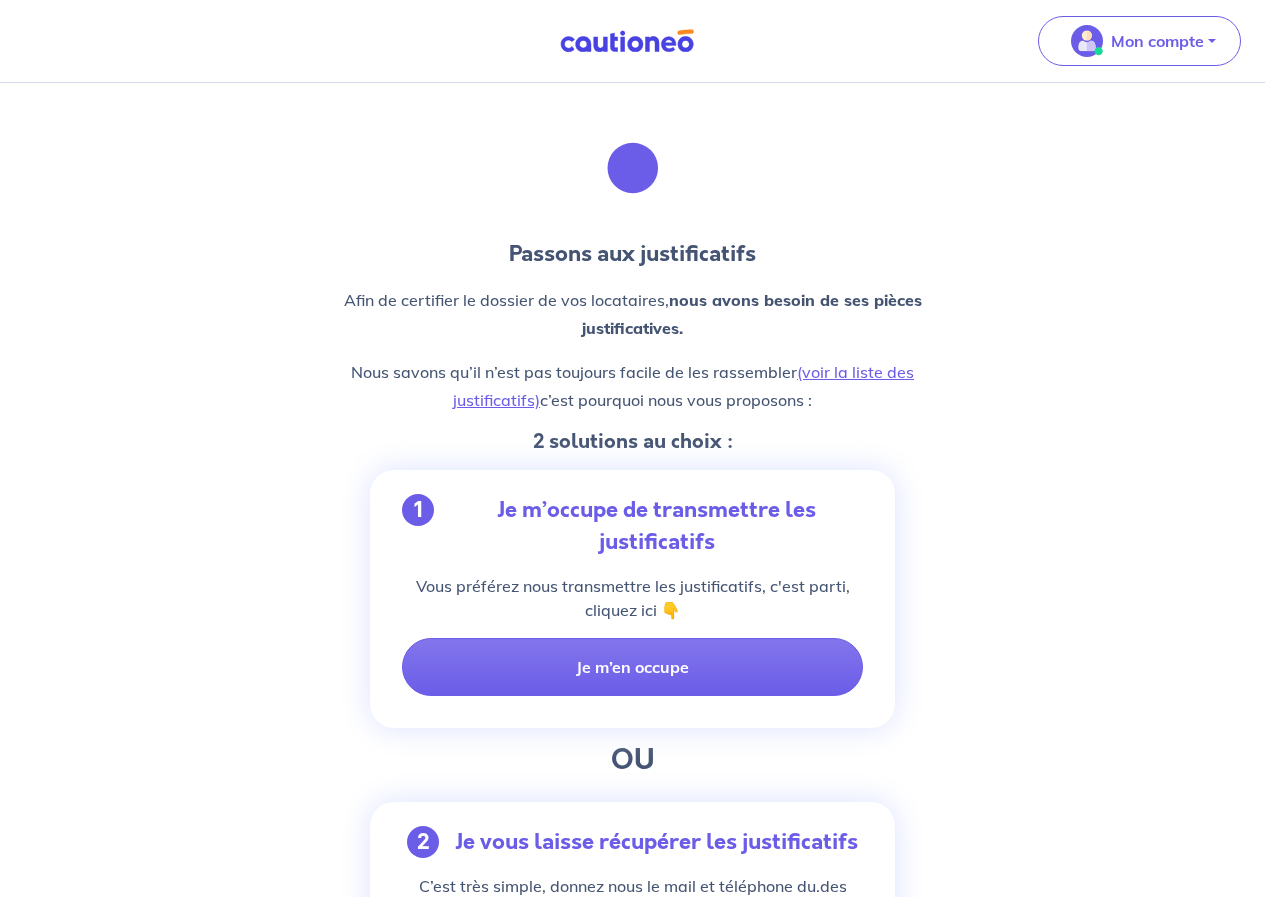 scroll, scrollTop: 0, scrollLeft: 0, axis: both 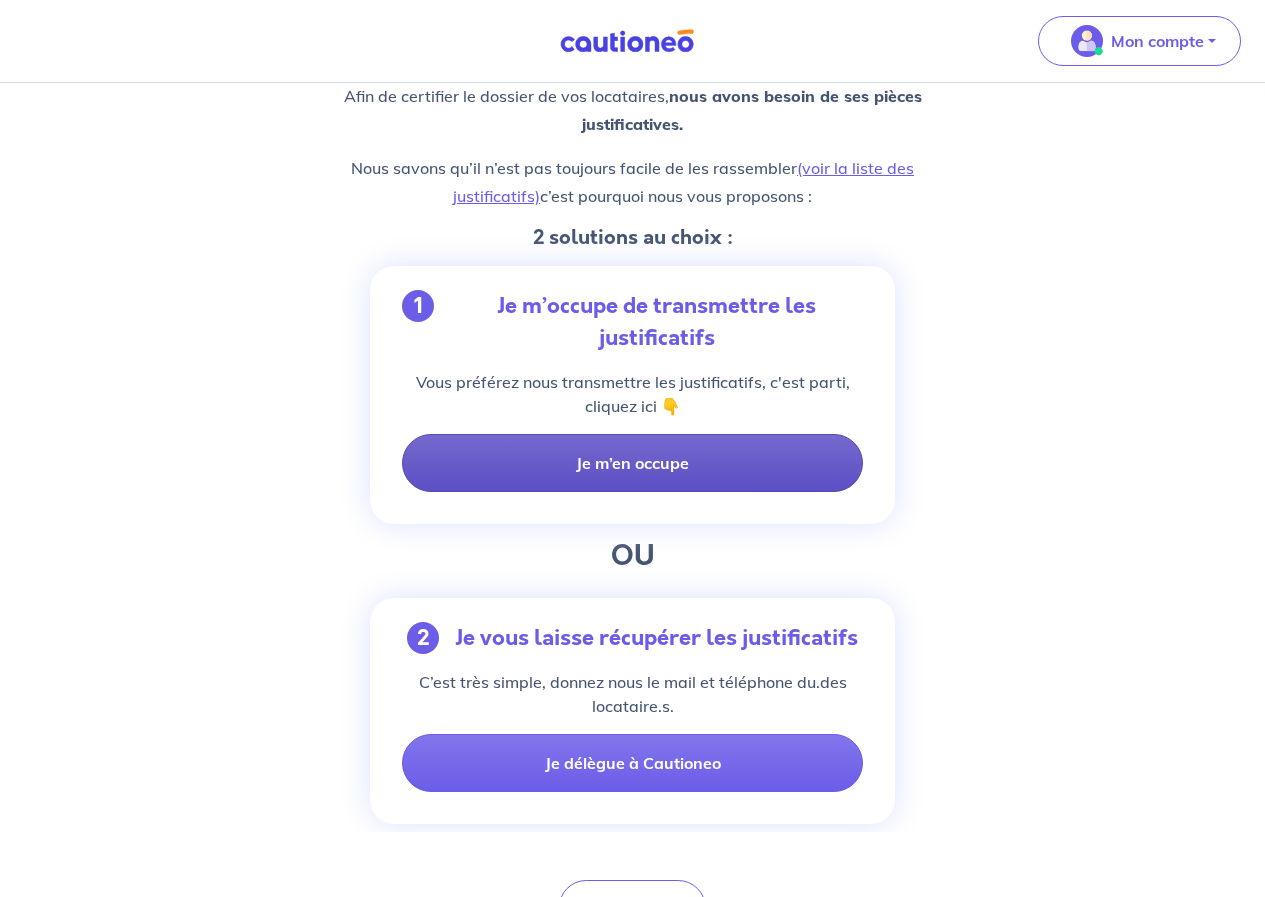 click on "Je m’en occupe" at bounding box center [632, 463] 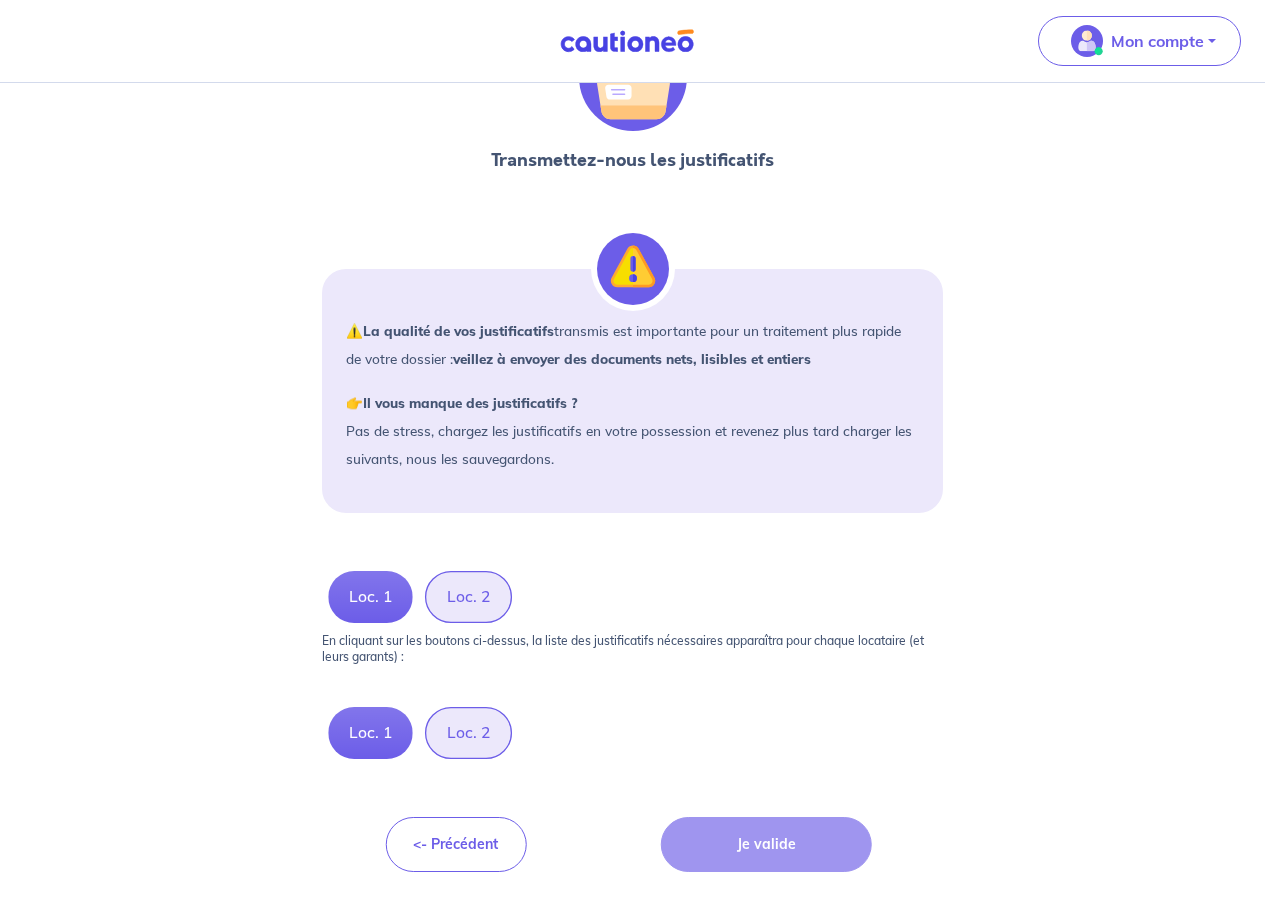 scroll, scrollTop: 0, scrollLeft: 0, axis: both 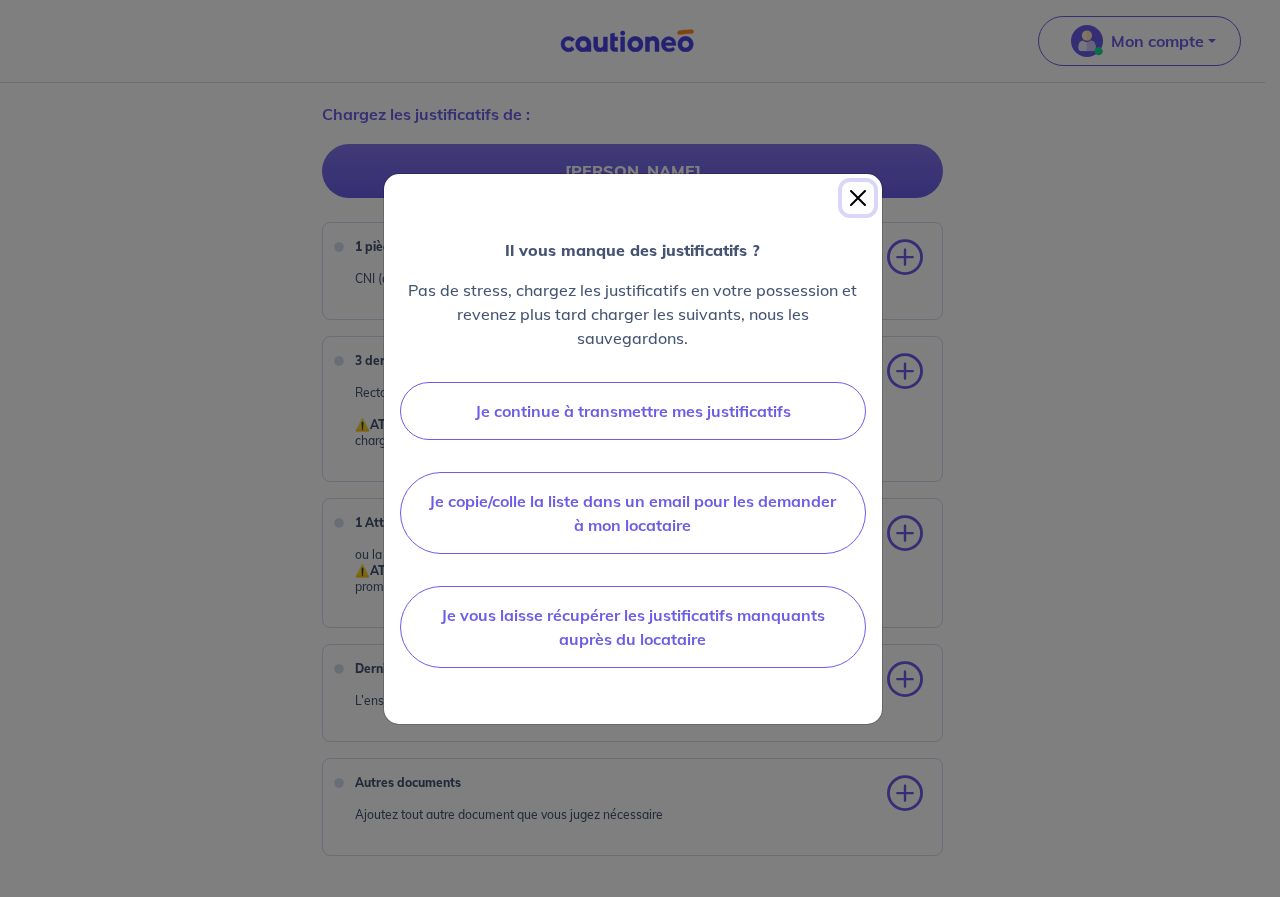 click at bounding box center (858, 198) 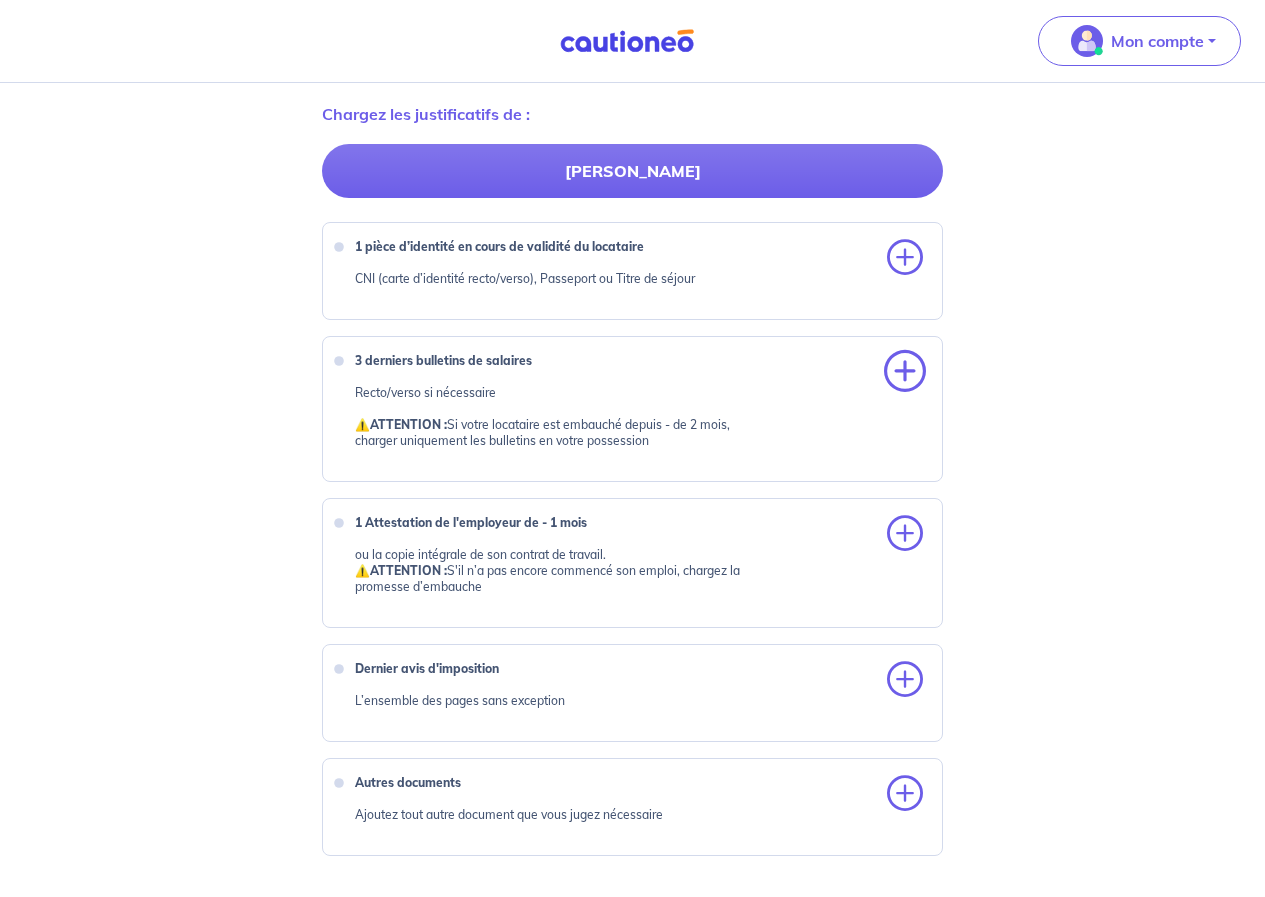 click at bounding box center (905, 372) 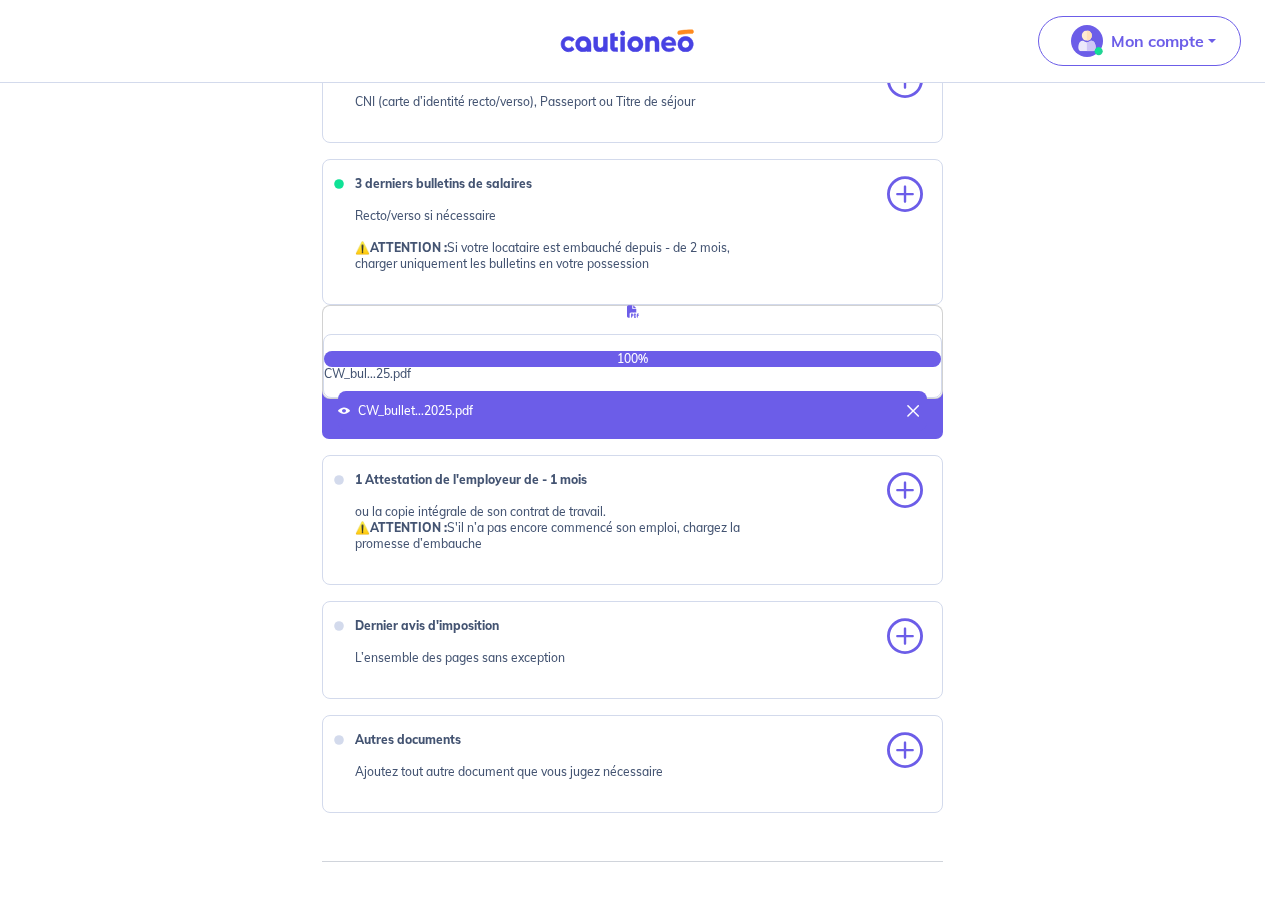 scroll, scrollTop: 913, scrollLeft: 0, axis: vertical 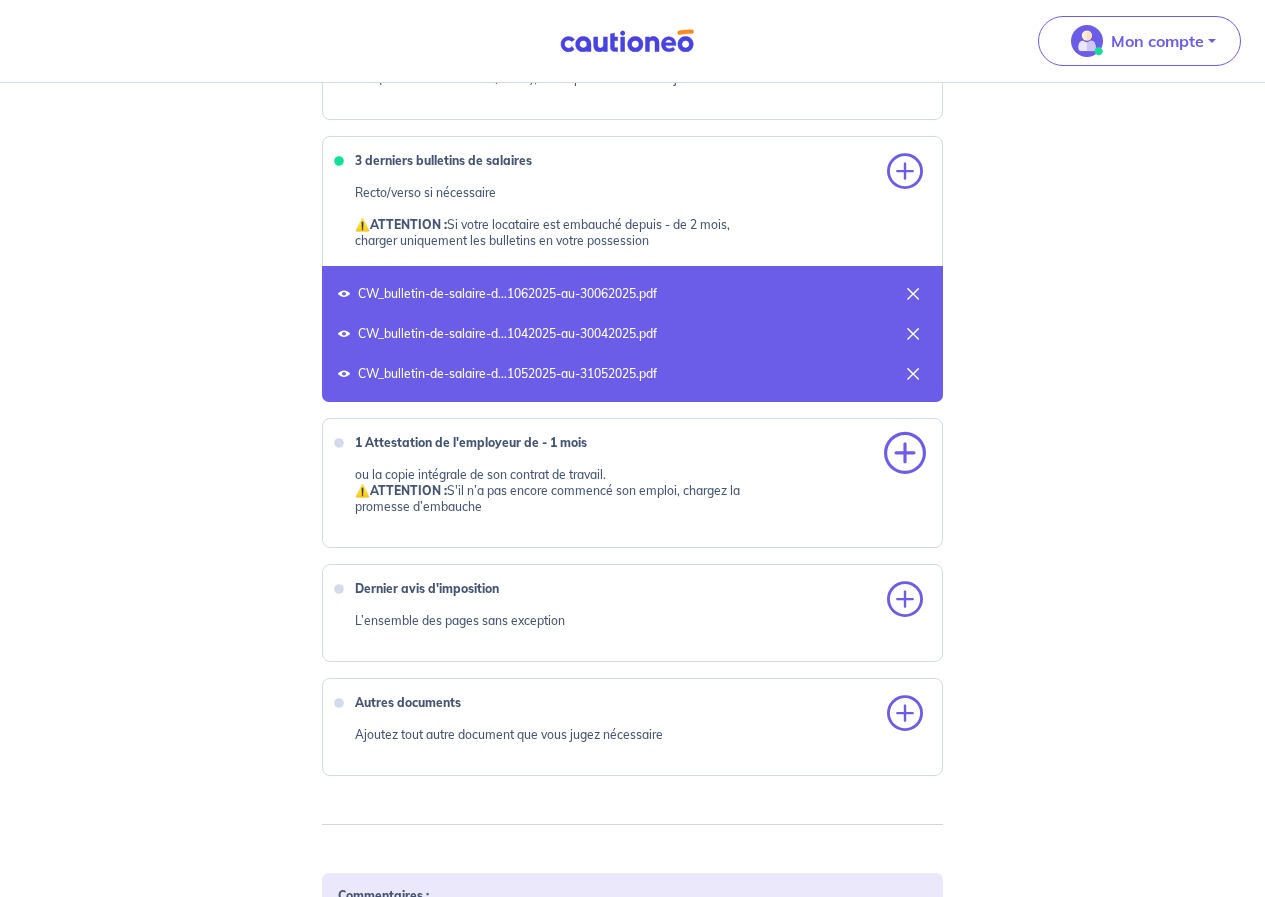 click at bounding box center [905, 454] 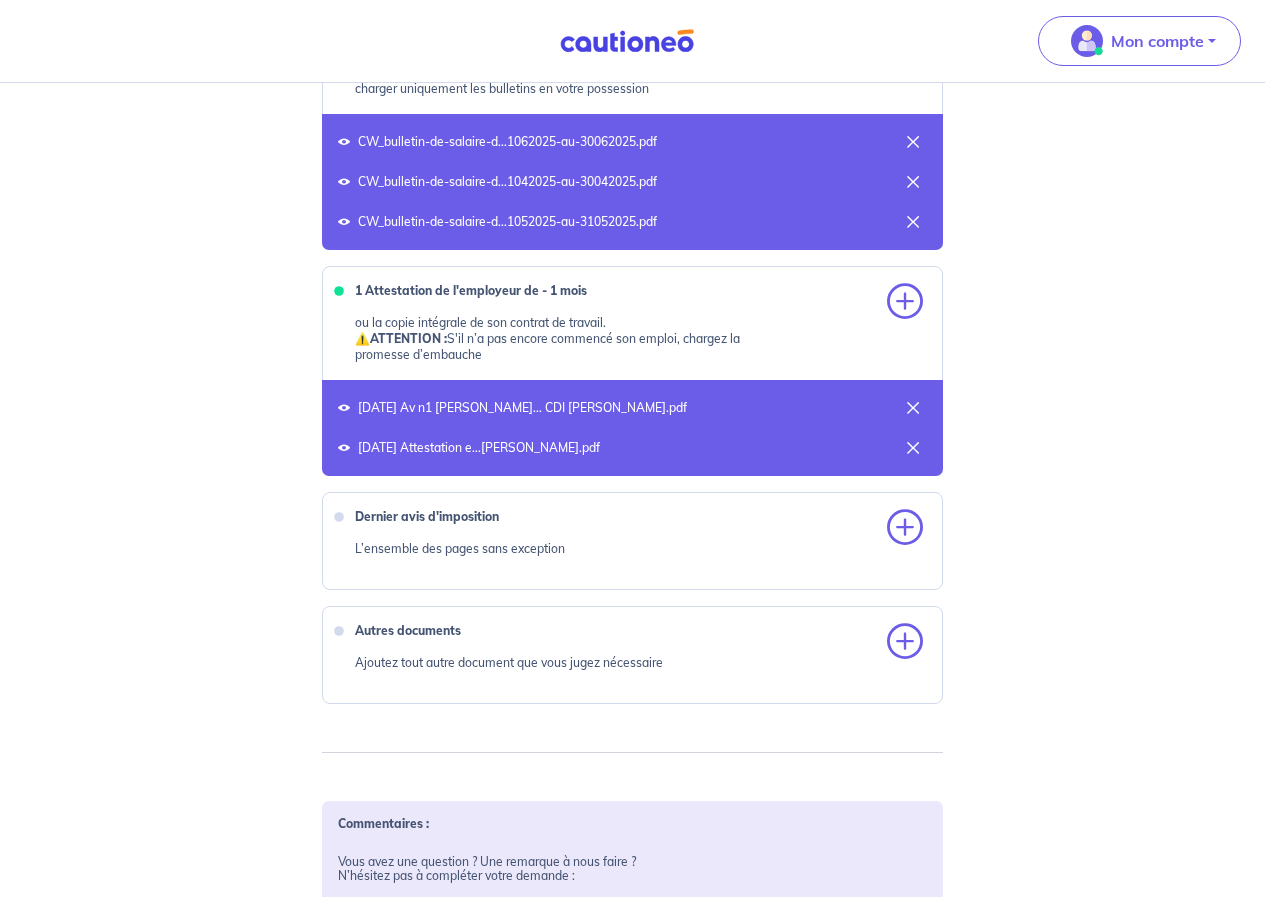 scroll, scrollTop: 1071, scrollLeft: 0, axis: vertical 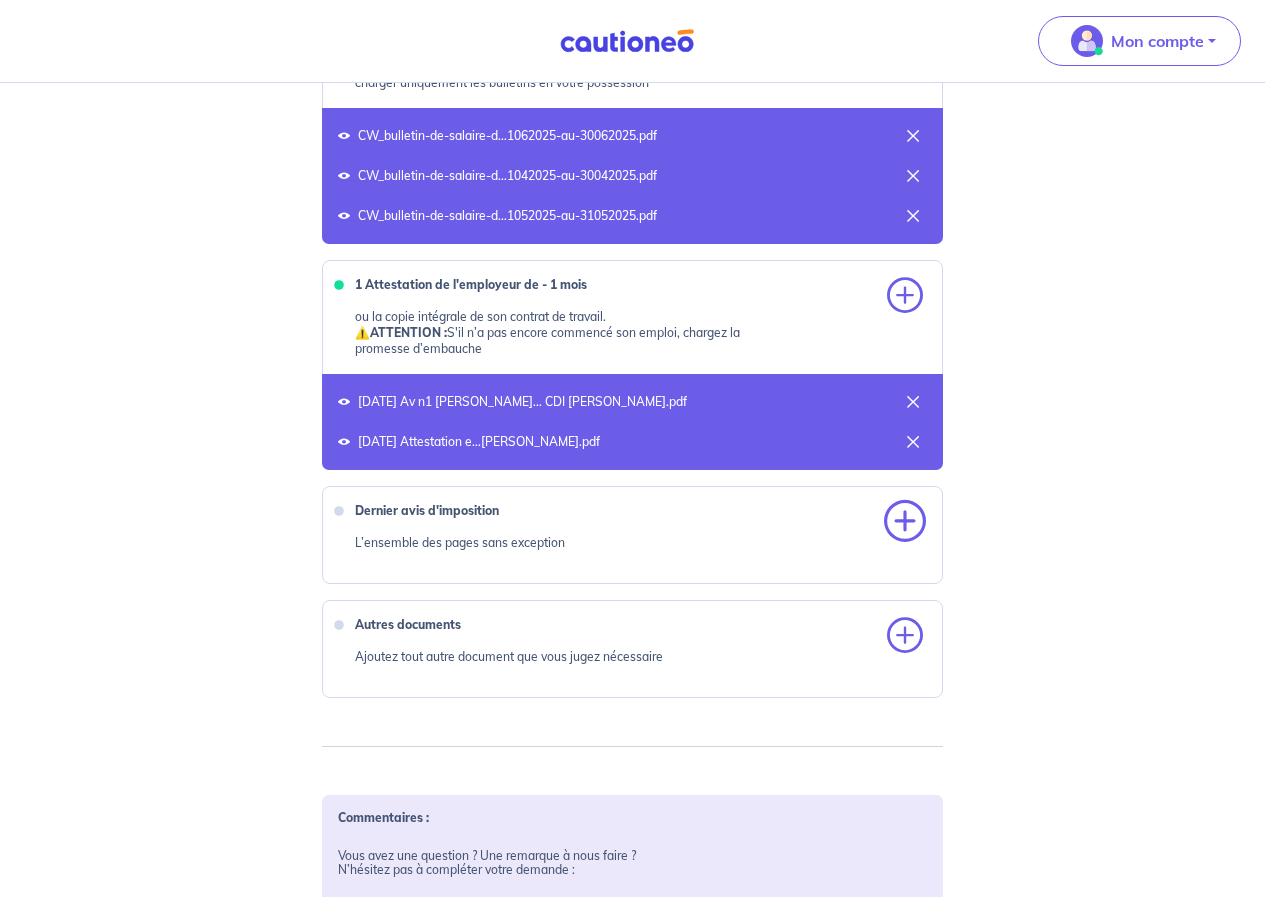 click at bounding box center [905, 522] 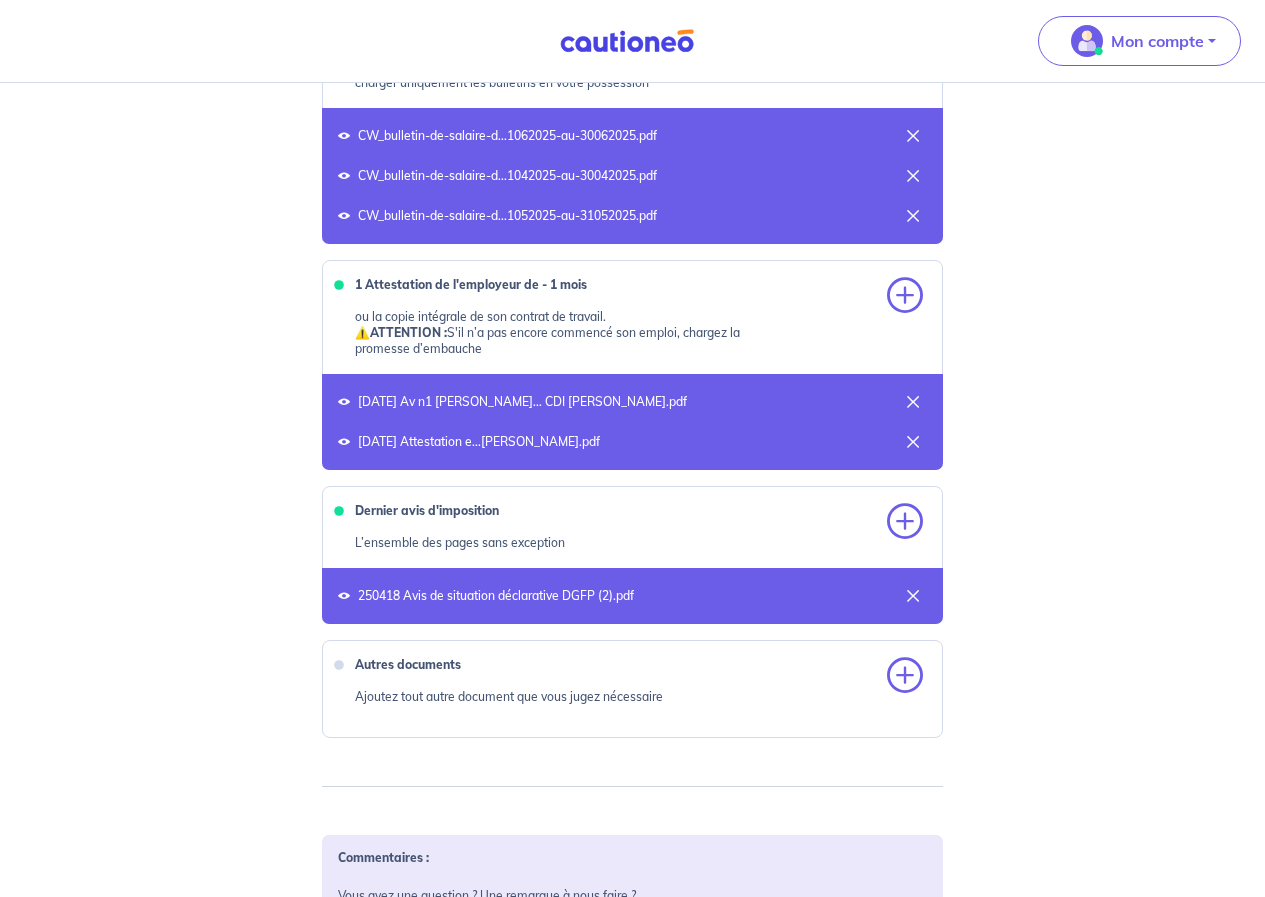 click at bounding box center (913, 596) 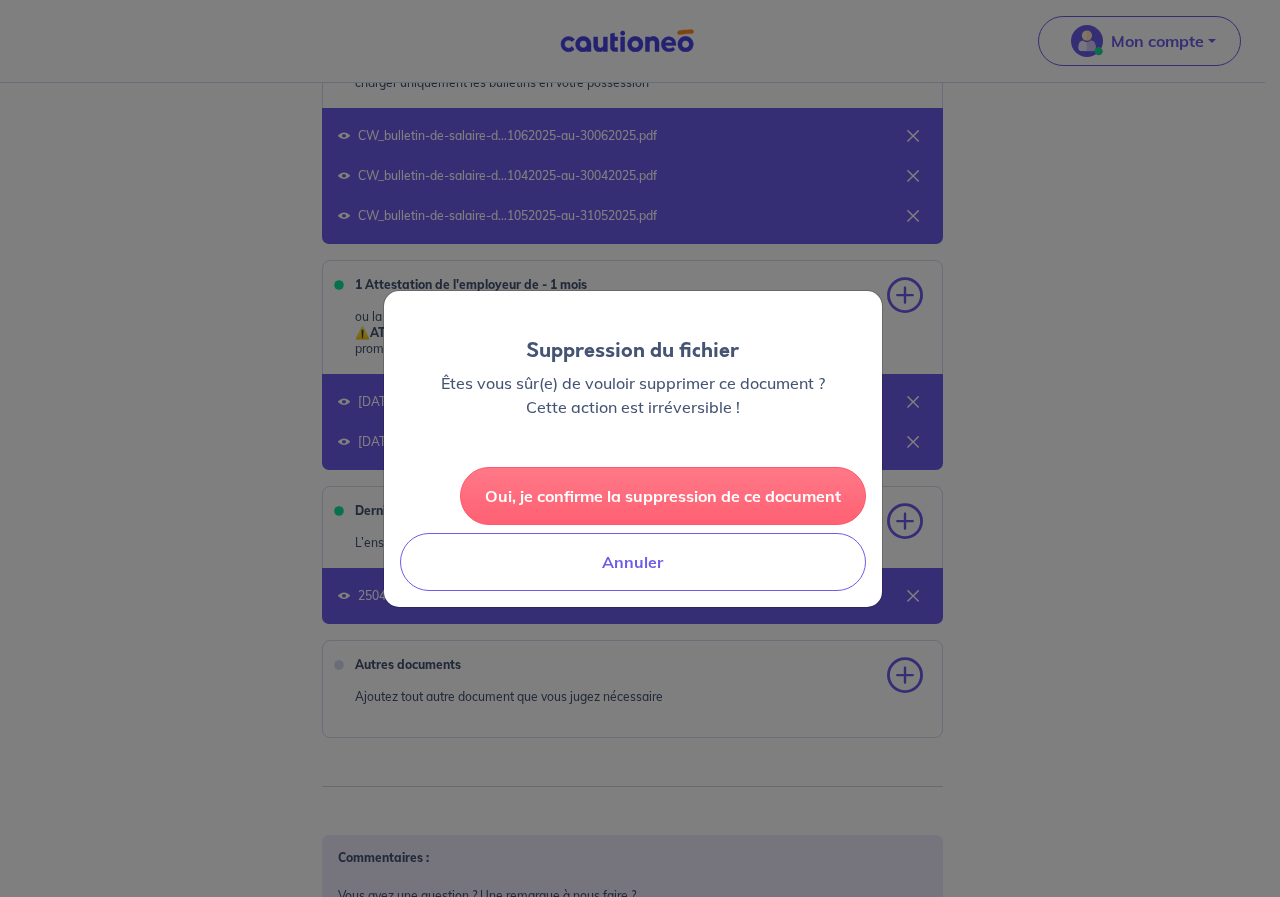 click on "Oui, je confirme la suppression de ce document" at bounding box center (663, 496) 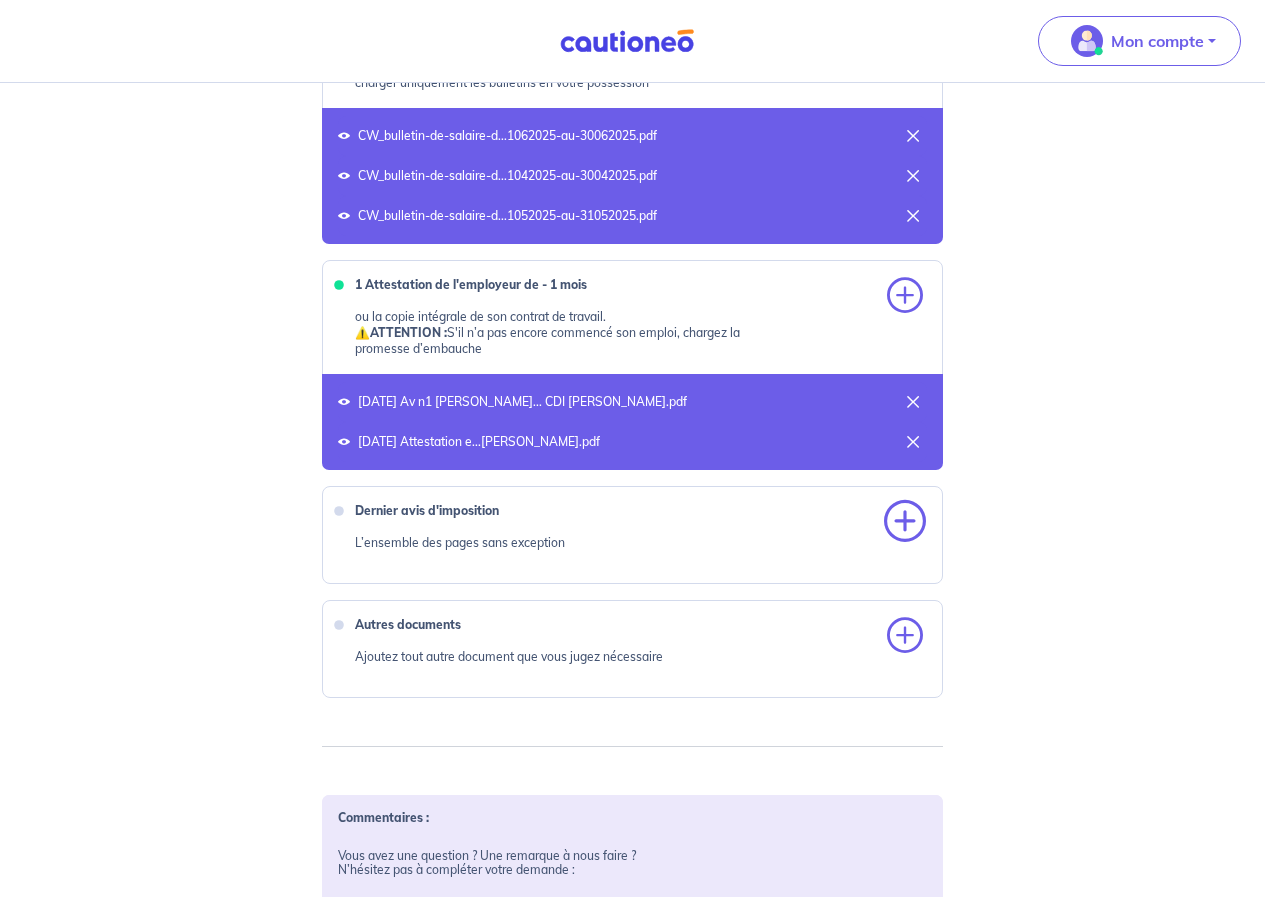 click at bounding box center [905, 522] 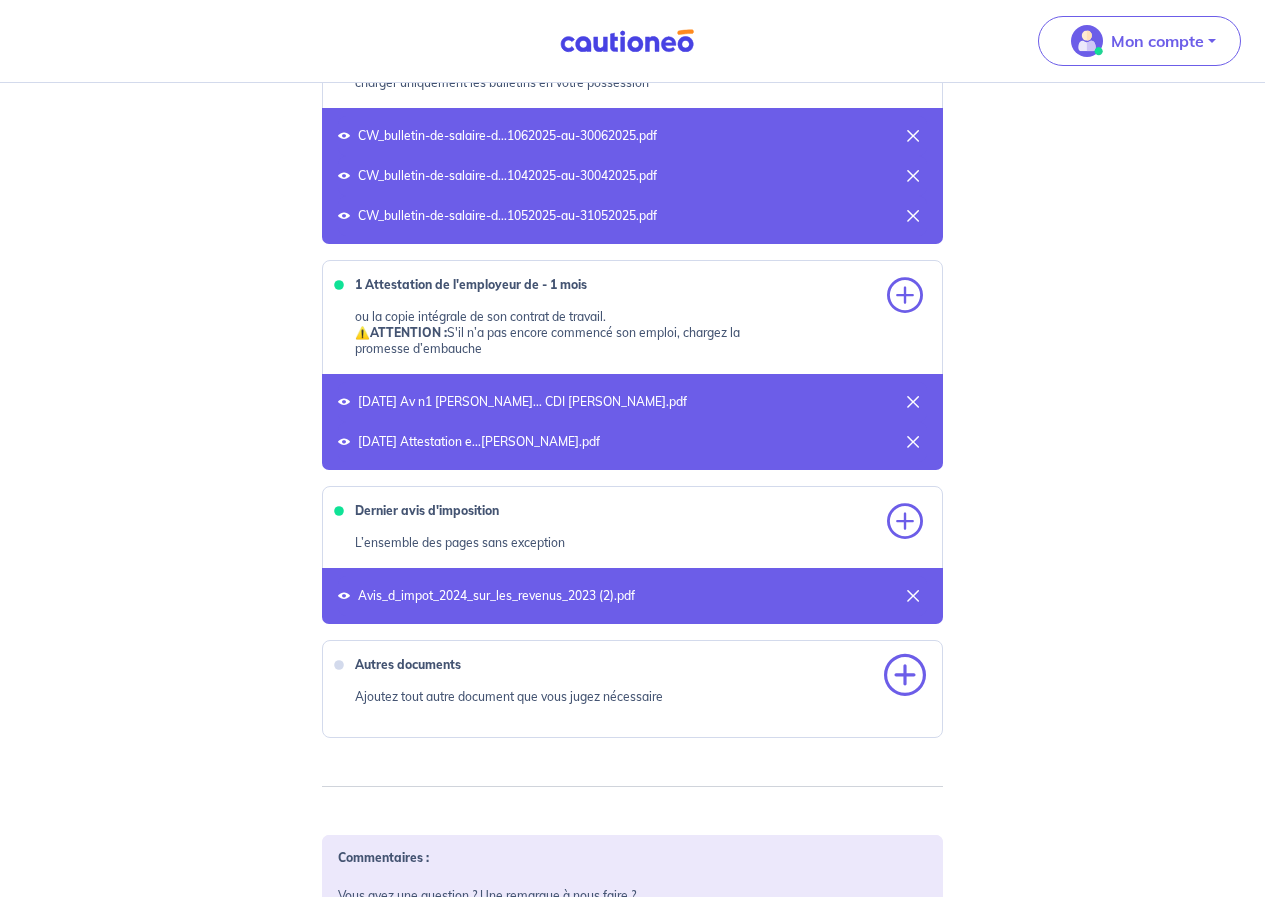 click at bounding box center (905, 676) 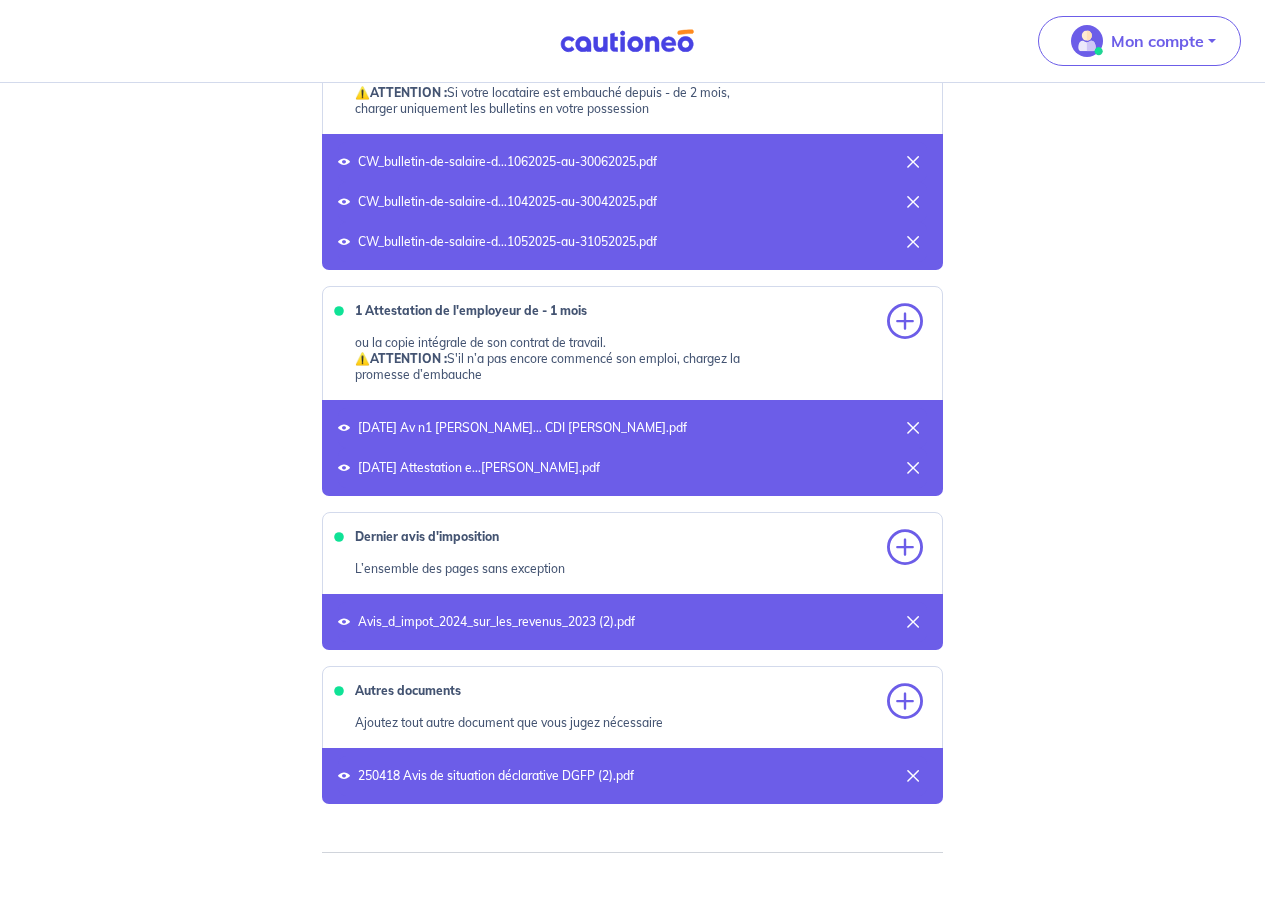scroll, scrollTop: 1092, scrollLeft: 0, axis: vertical 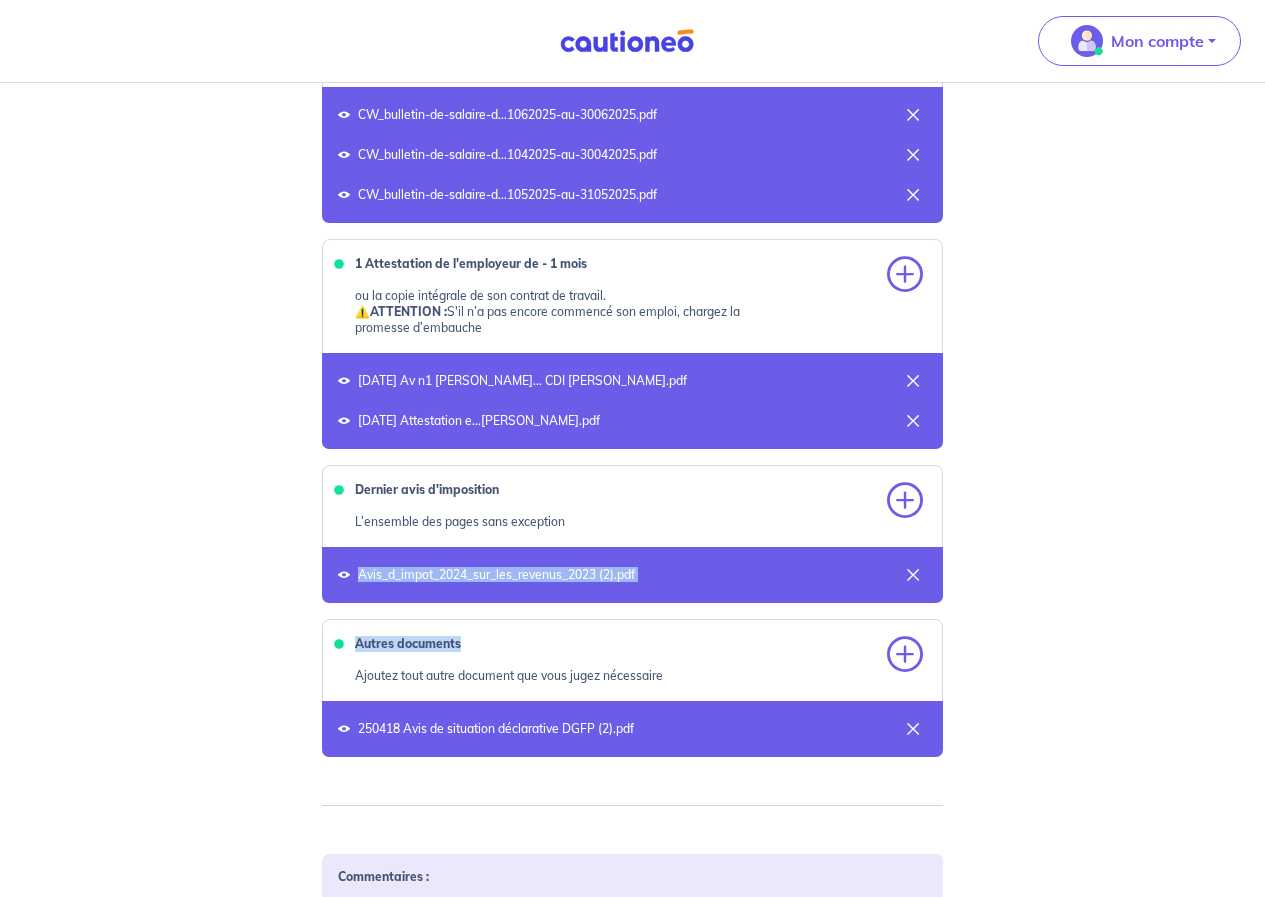 drag, startPoint x: 1263, startPoint y: 507, endPoint x: 1257, endPoint y: 610, distance: 103.17461 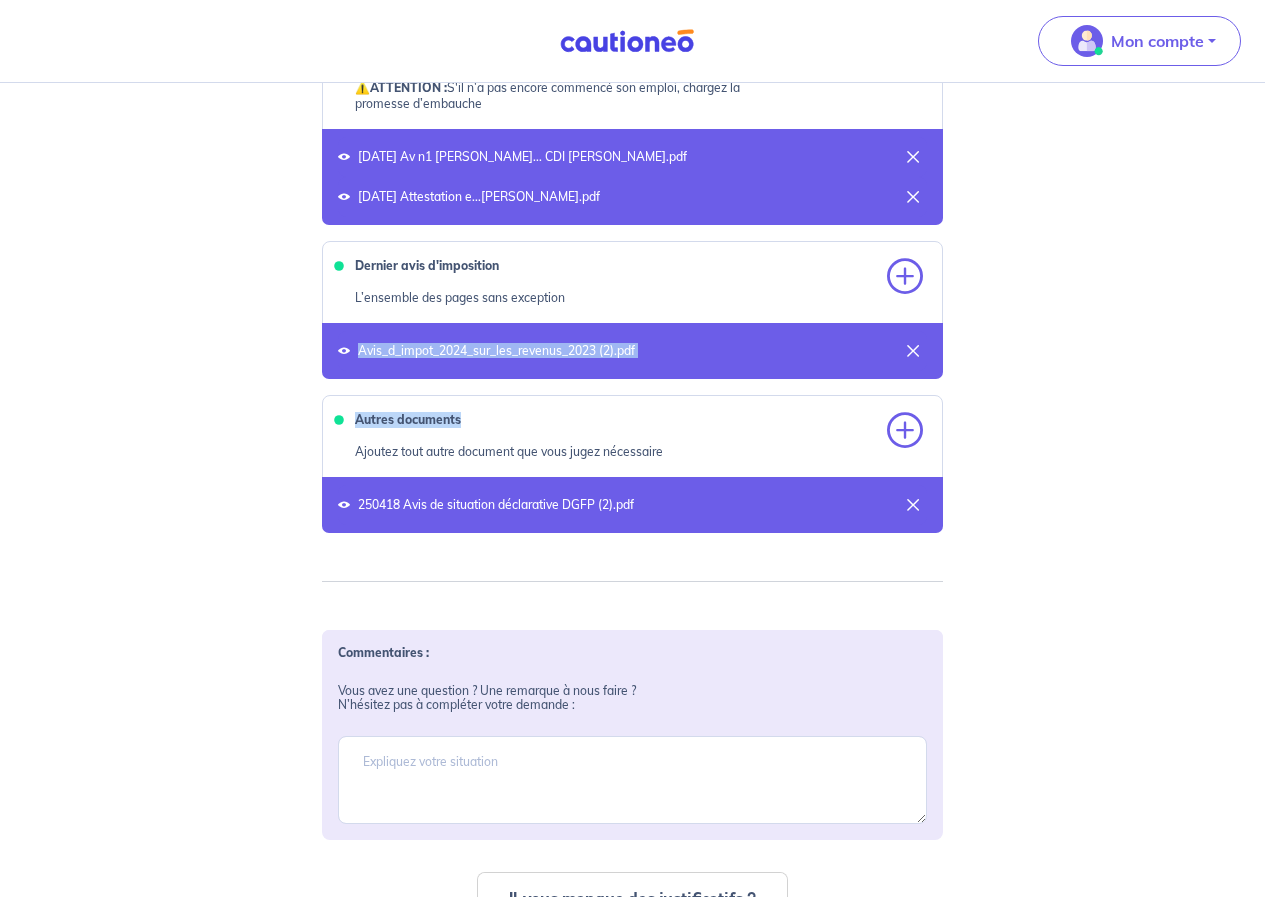 scroll, scrollTop: 1319, scrollLeft: 0, axis: vertical 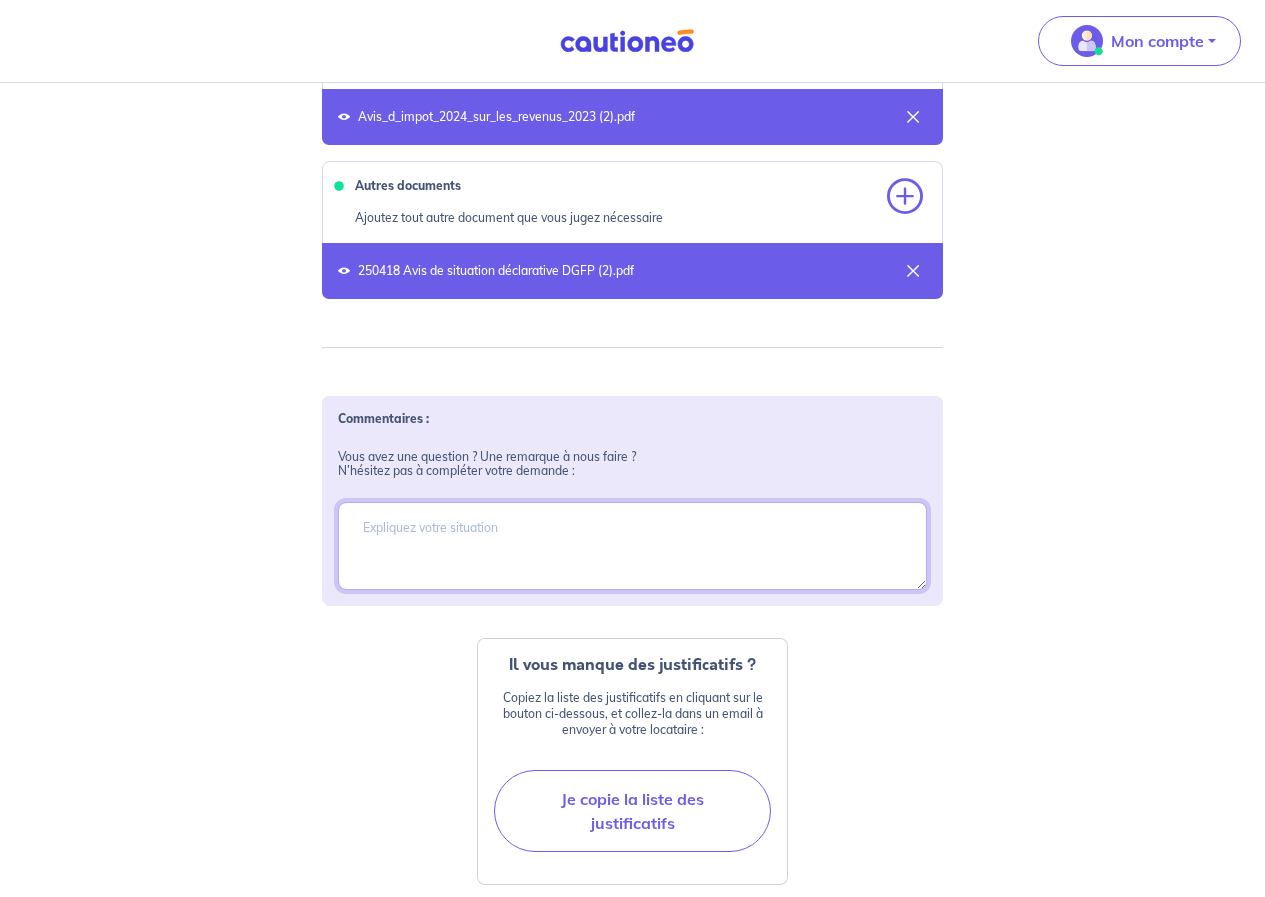 click at bounding box center [632, 546] 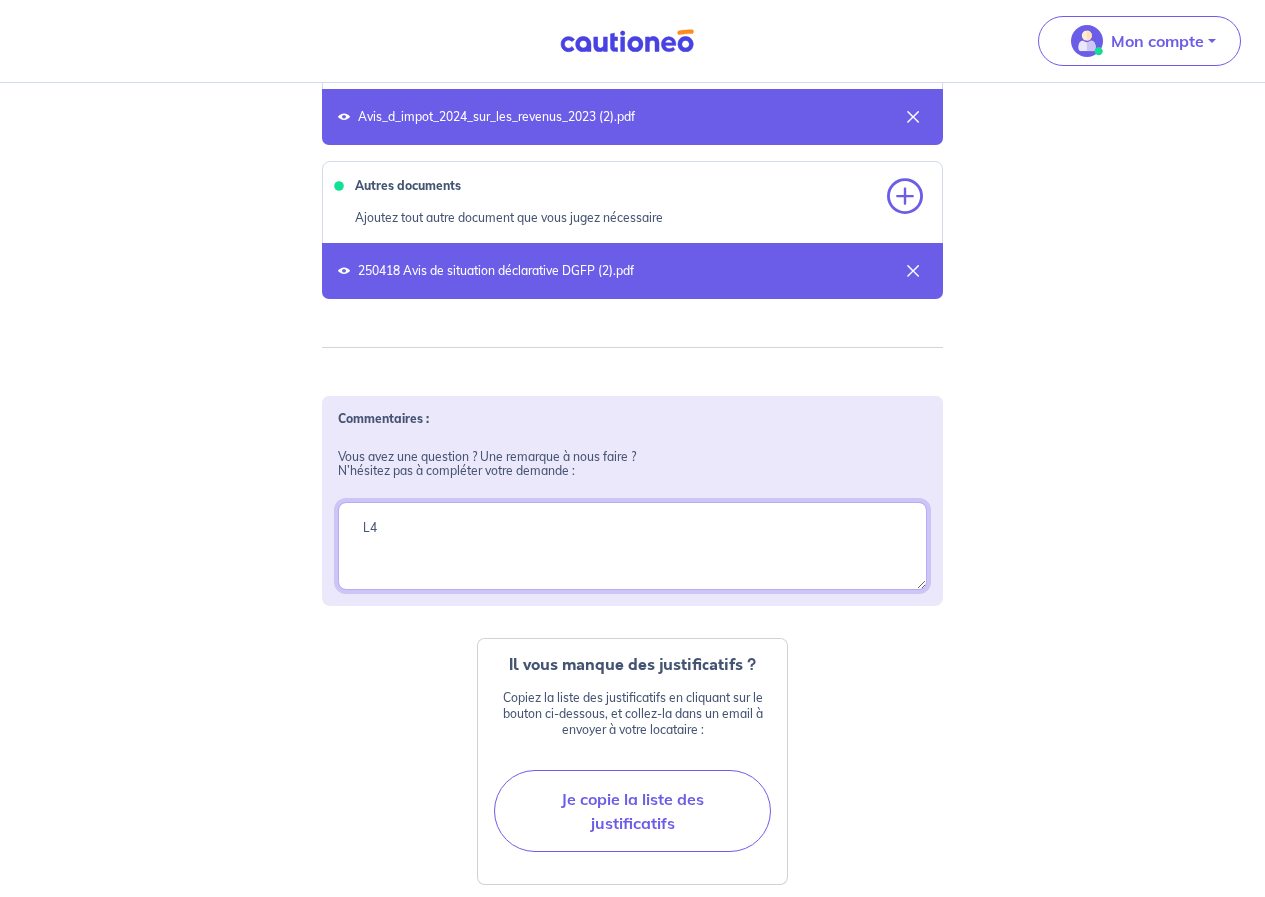 type on "L" 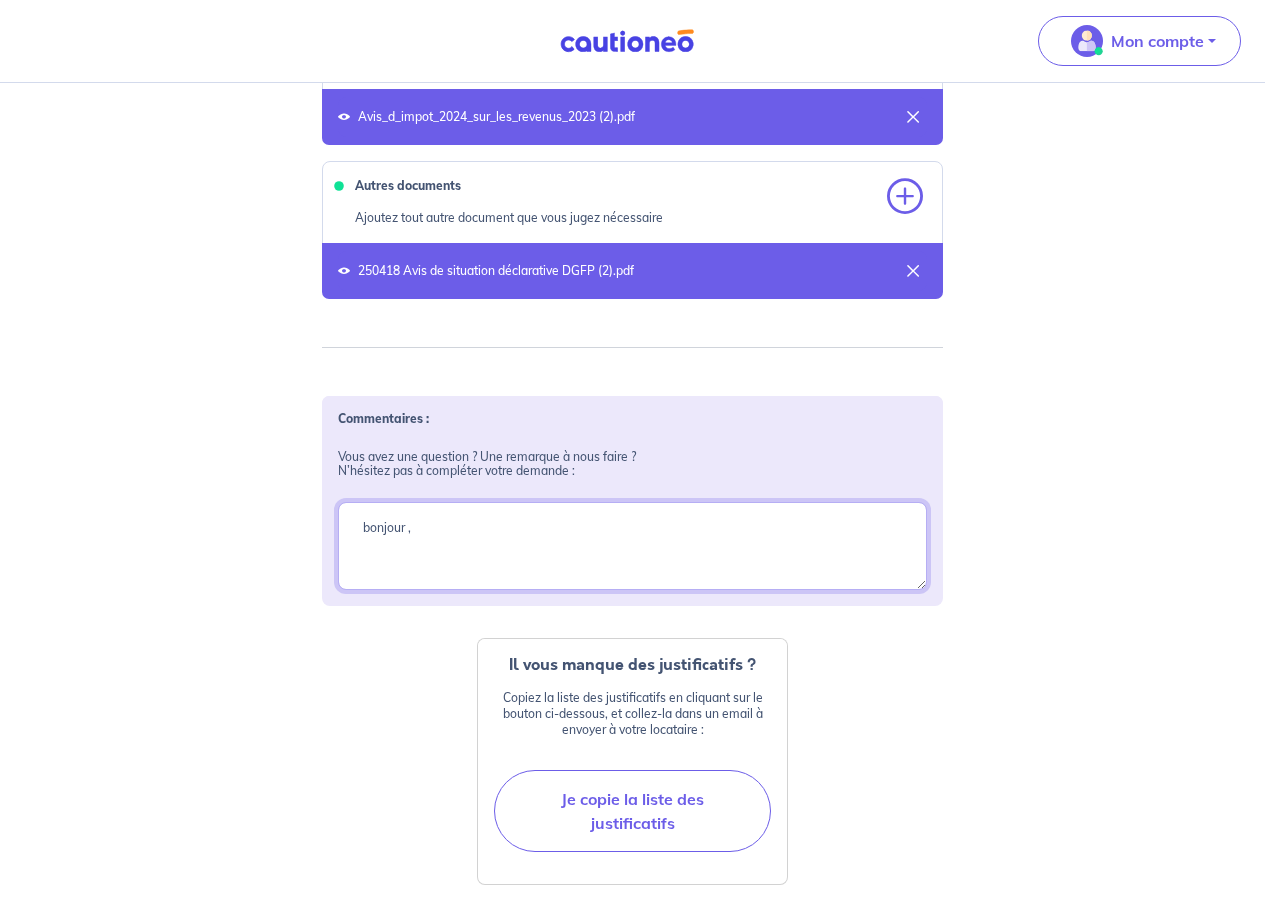 paste on "Mme EL MEKDAD, elle est Ingénieure diplômée en 2016 (bac +5) et PhD Docteure diplômée en 2023 (bac +8). Elle est actuellement en chômage indemnisé (à plus de 1000 €/mois)." 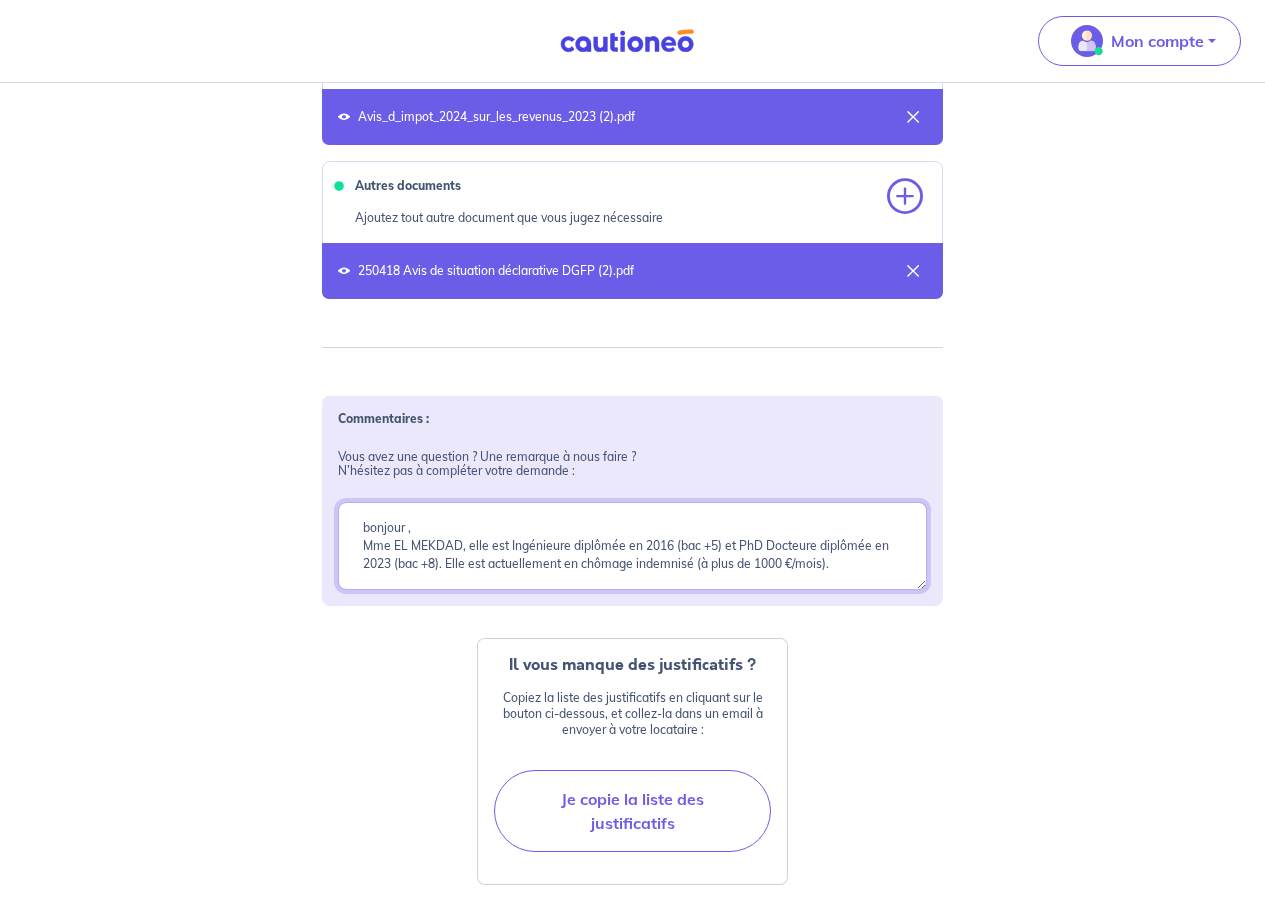 click on "bonjour ," at bounding box center (632, 546) 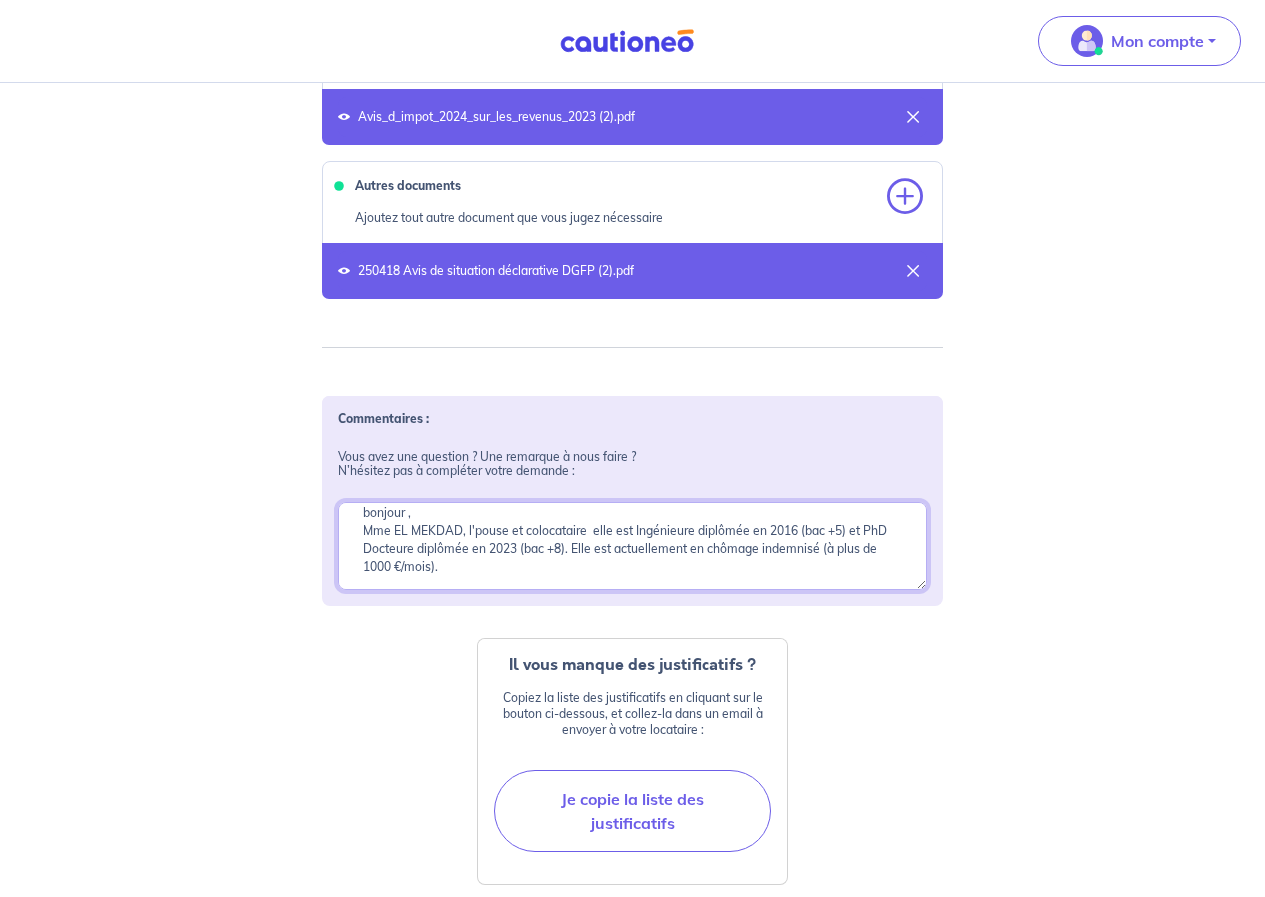 scroll, scrollTop: 18, scrollLeft: 0, axis: vertical 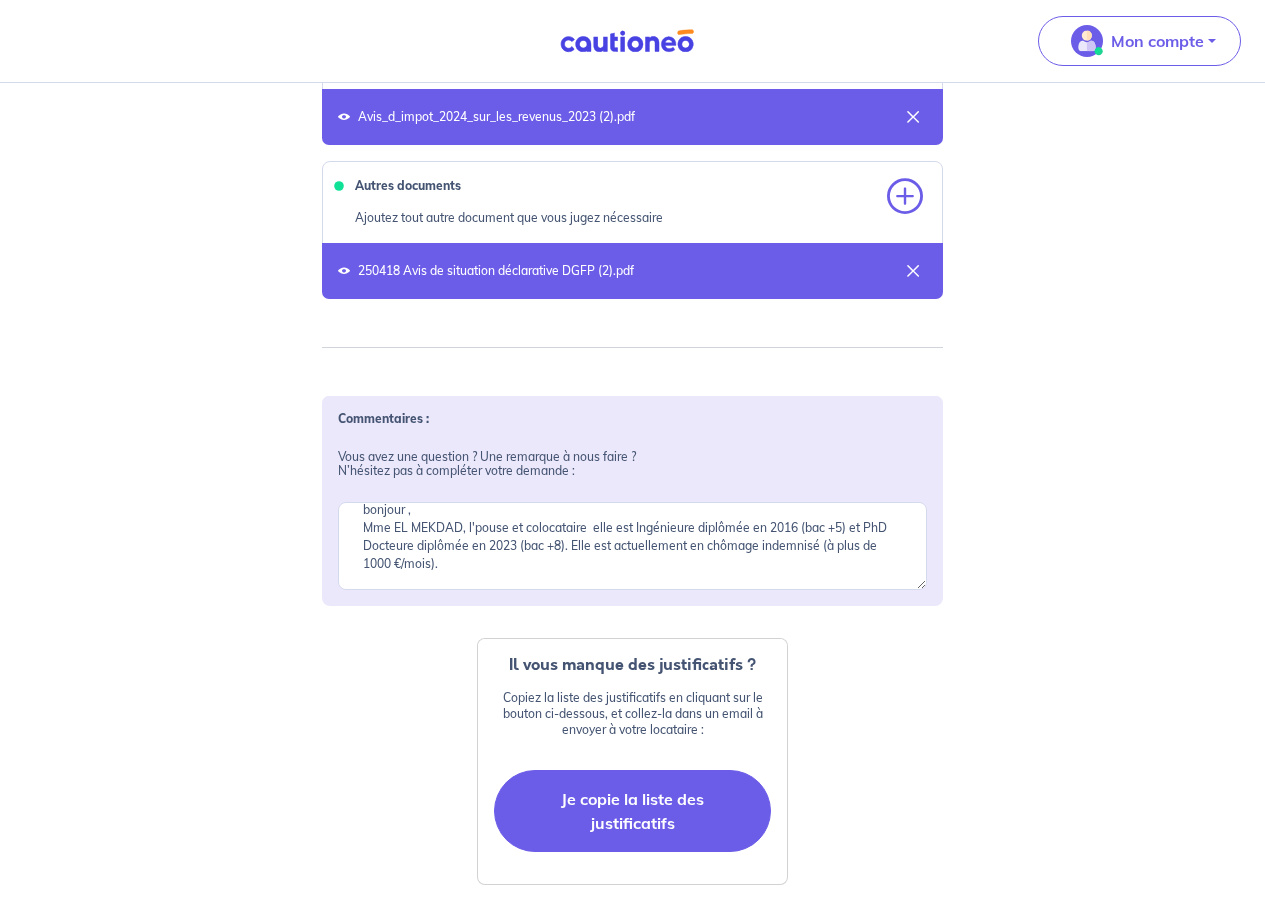click on "Je copie la liste des justificatifs" at bounding box center [632, 811] 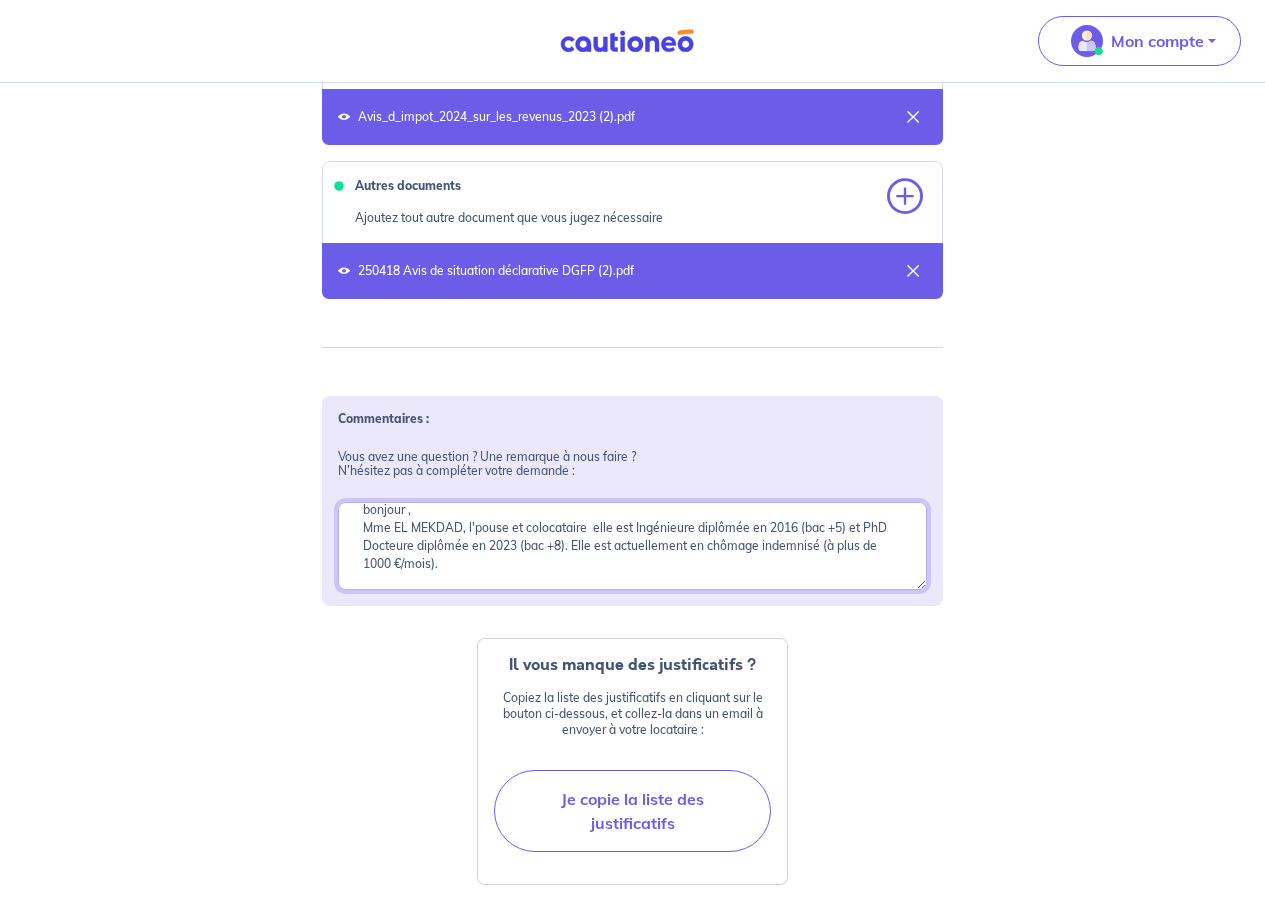 click on "bonjour ,
Mme EL MEKDAD, l'pouse et colocataire  elle est Ingénieure diplômée en 2016 (bac +5) et PhD Docteure diplômée en 2023 (bac +8). Elle est actuellement en chômage indemnisé (à plus de 1000 €/mois)." at bounding box center (632, 546) 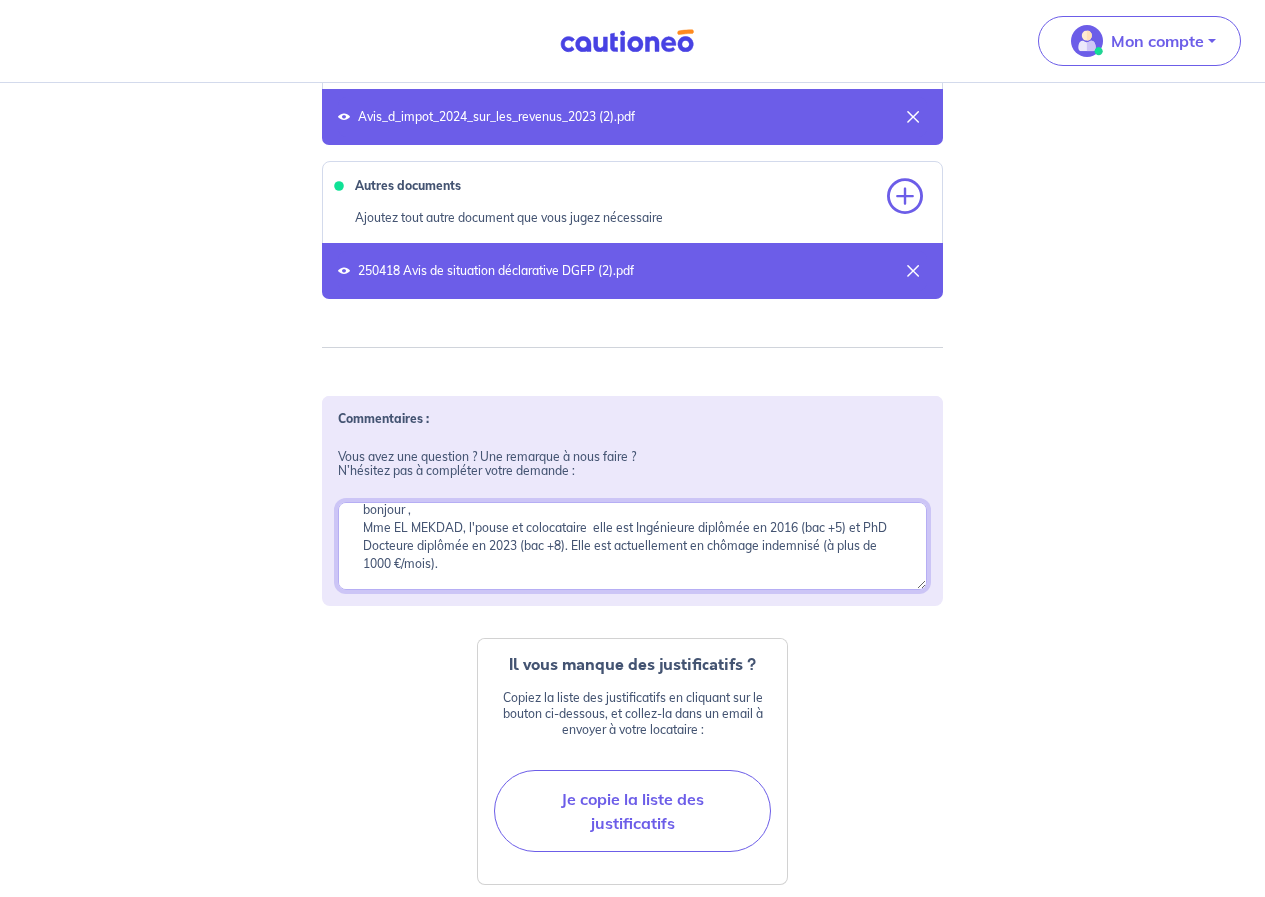 scroll, scrollTop: 19, scrollLeft: 0, axis: vertical 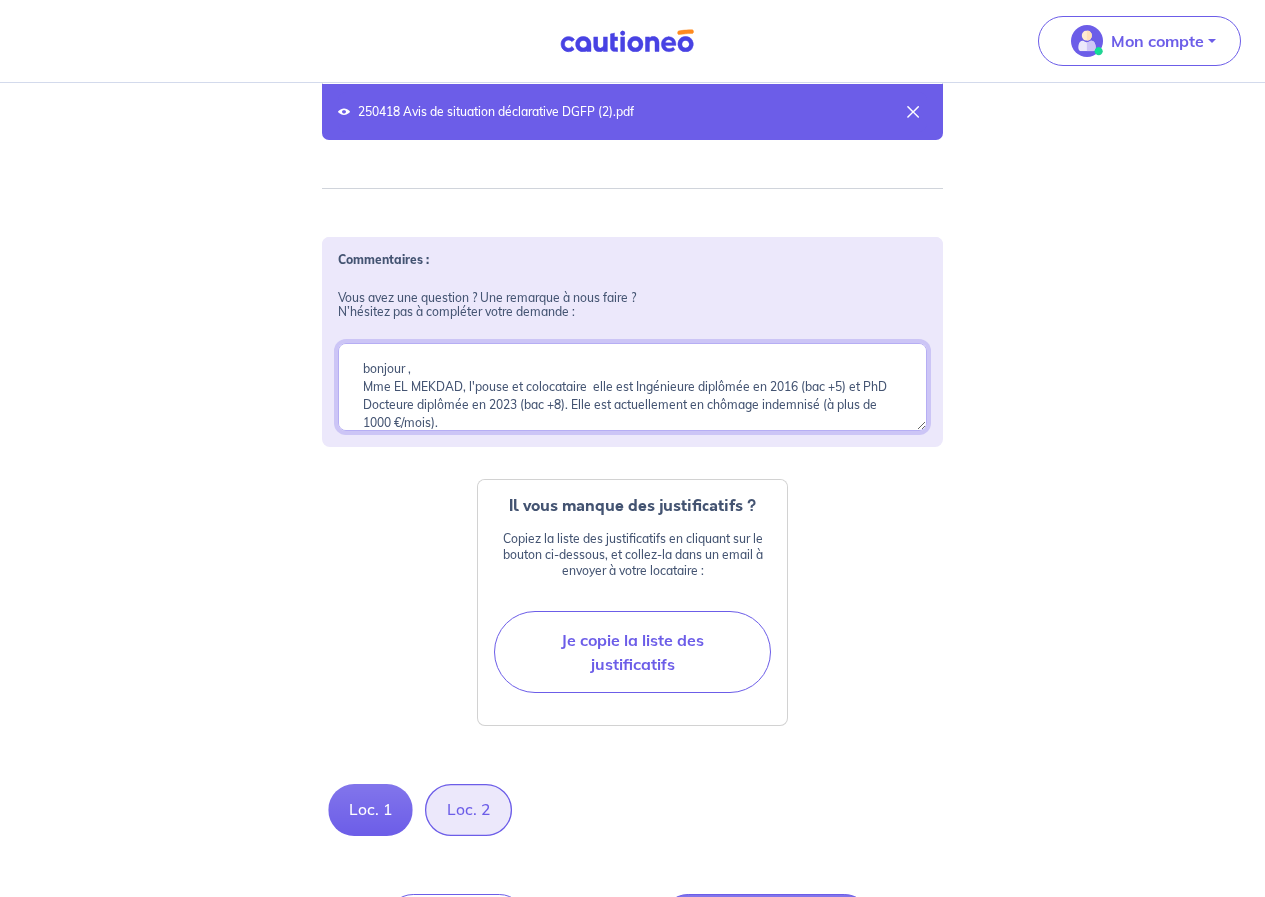 drag, startPoint x: 410, startPoint y: 407, endPoint x: 344, endPoint y: 353, distance: 85.276024 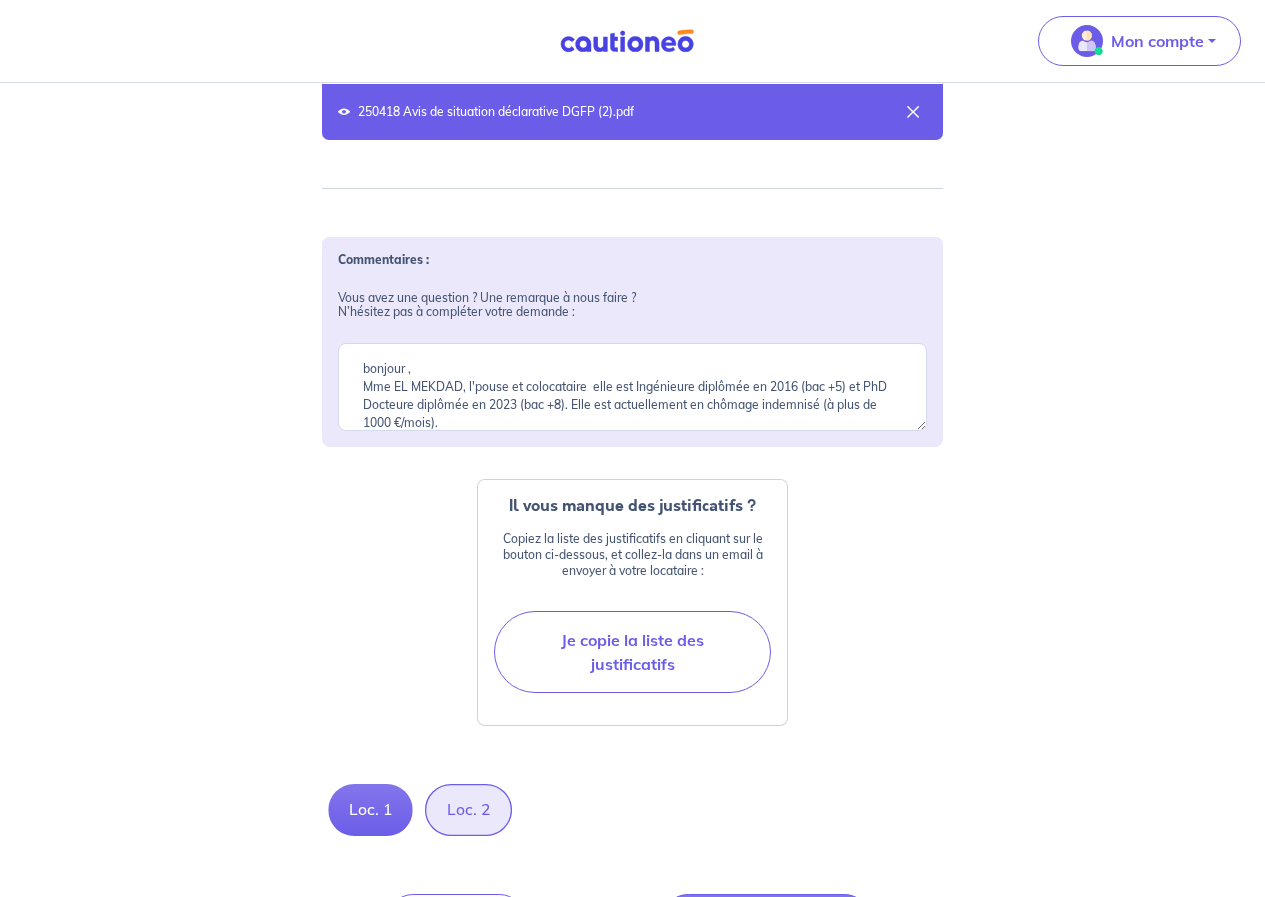 click on "Loc. 2" at bounding box center (468, 810) 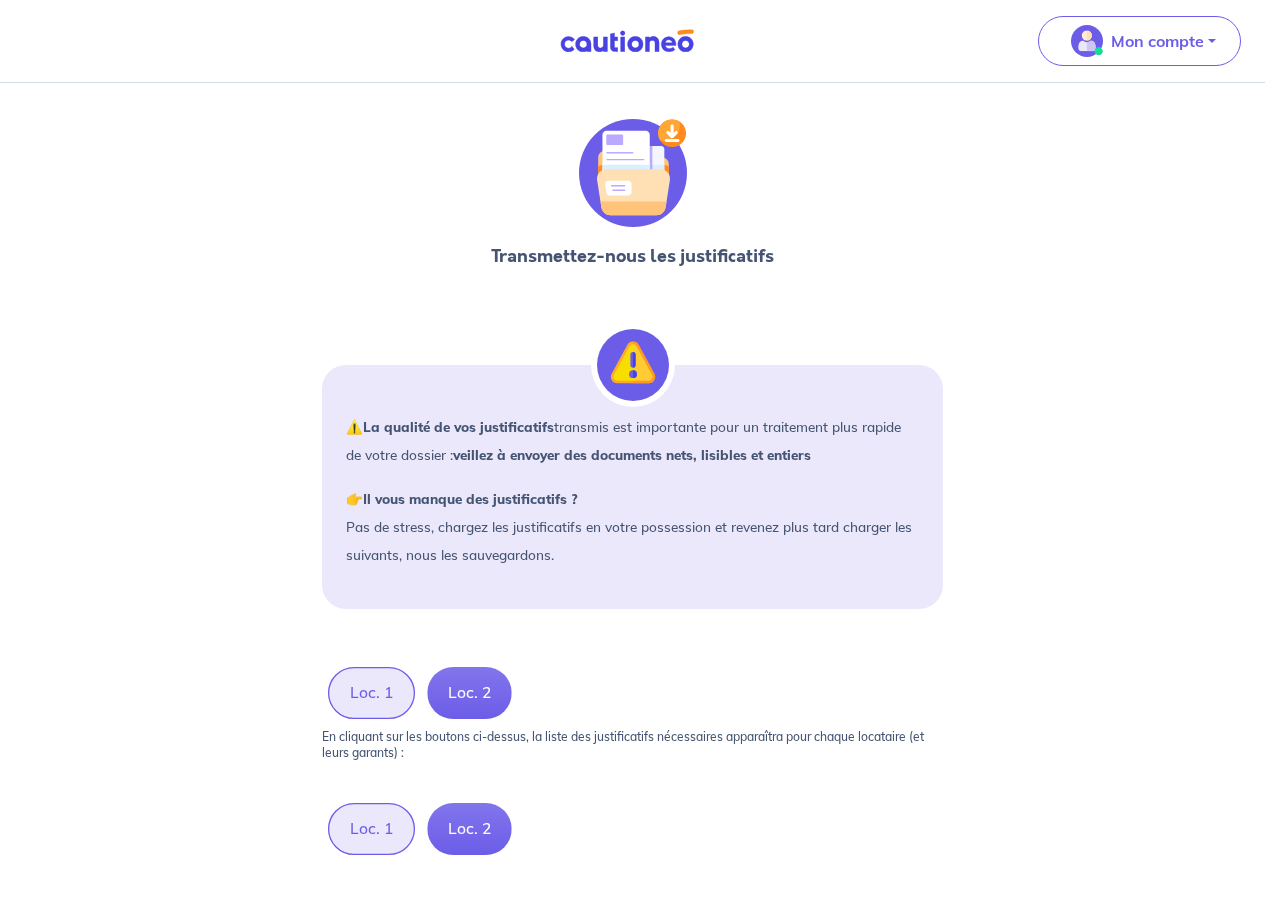 scroll, scrollTop: 0, scrollLeft: 0, axis: both 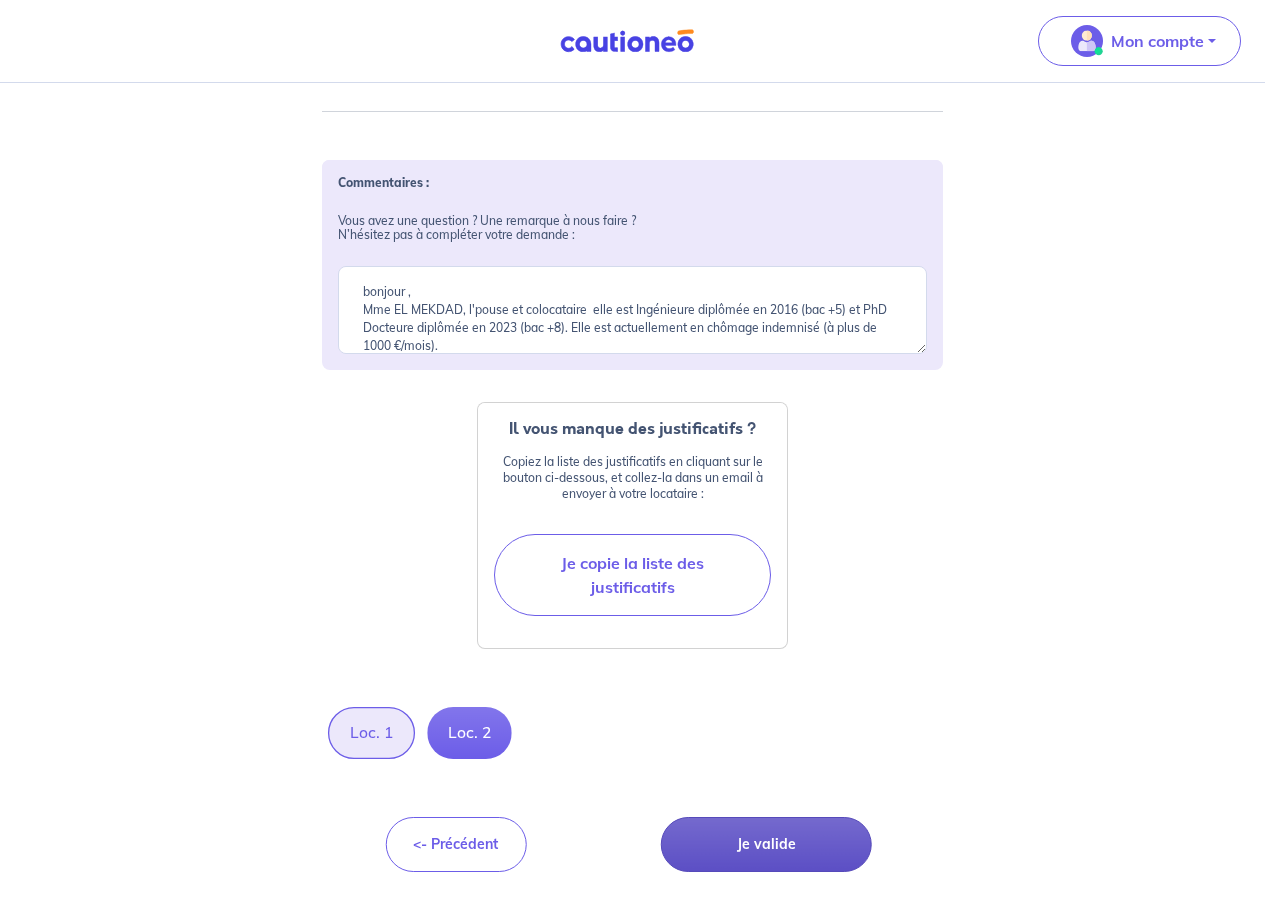 click on "Je valide" at bounding box center [766, 844] 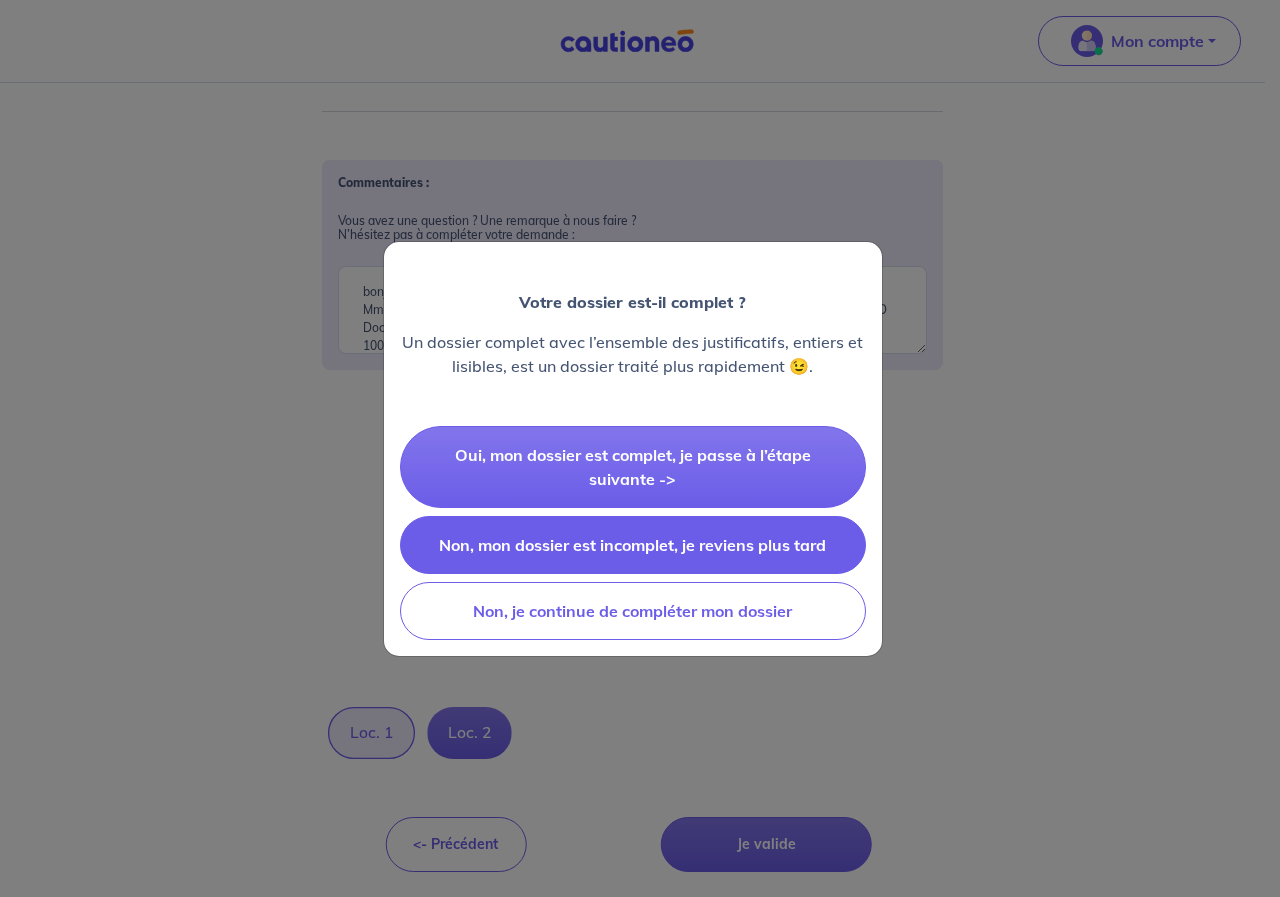 click on "Non, mon dossier est incomplet, je reviens plus tard" at bounding box center (633, 545) 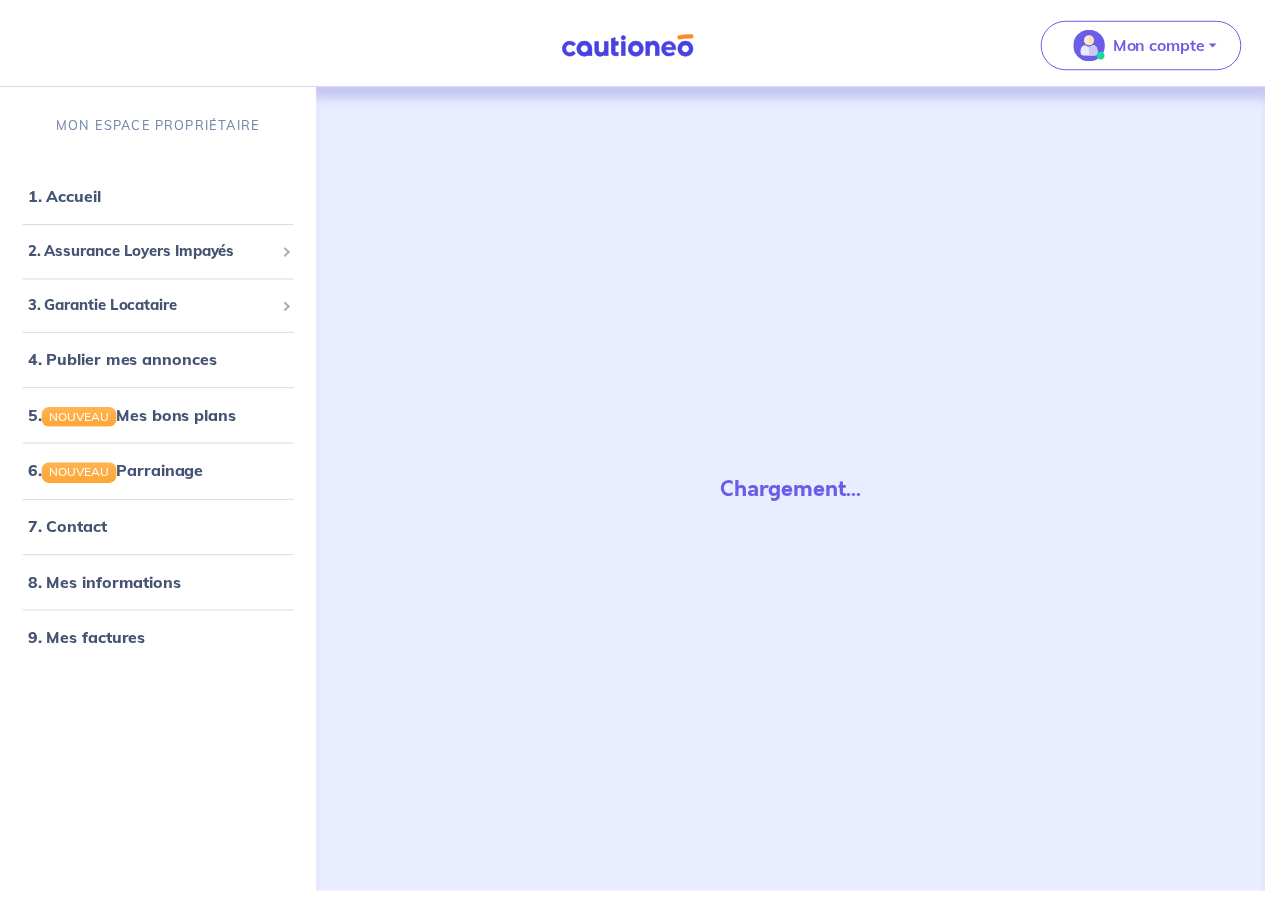 scroll, scrollTop: 0, scrollLeft: 0, axis: both 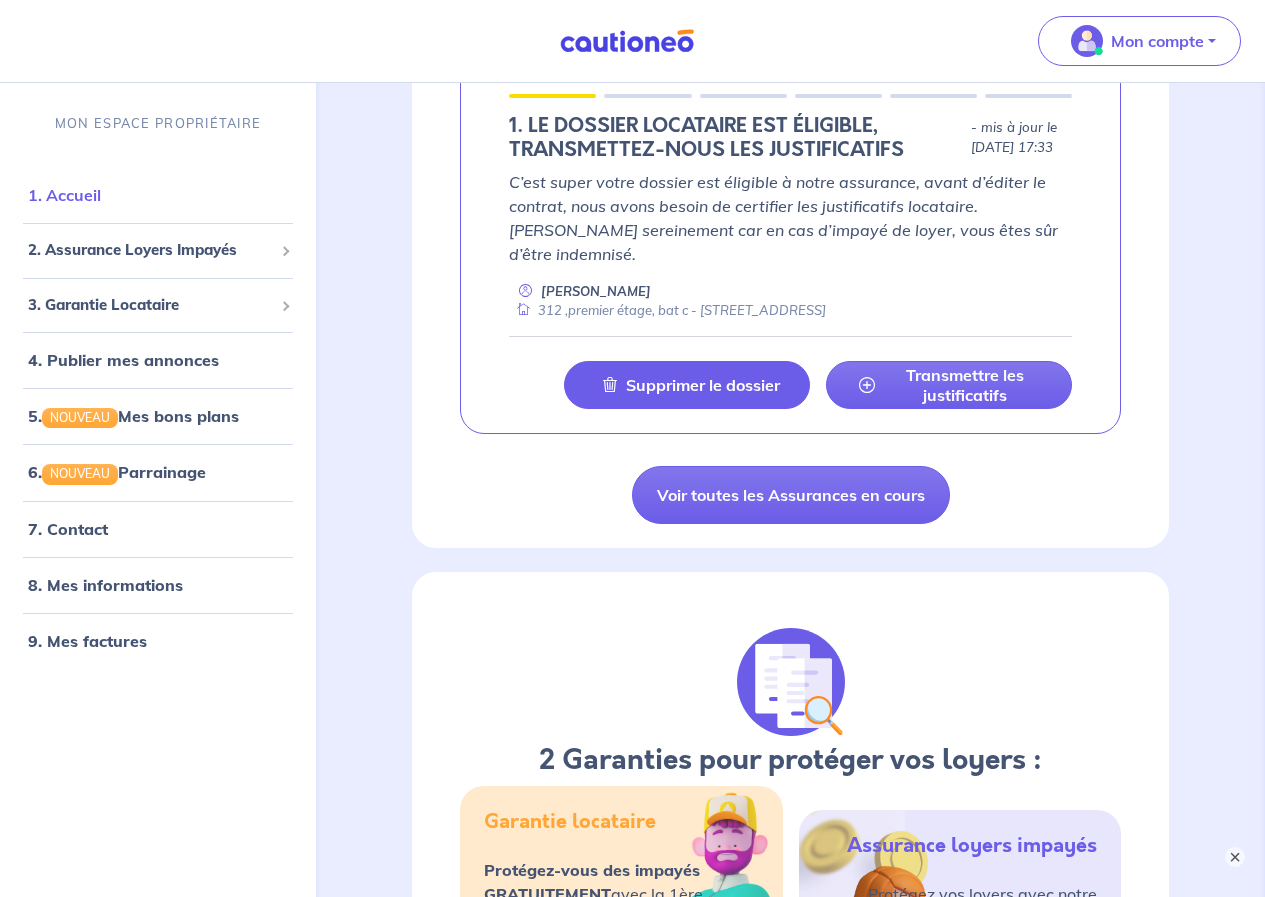 click on "1. Accueil" at bounding box center (64, 195) 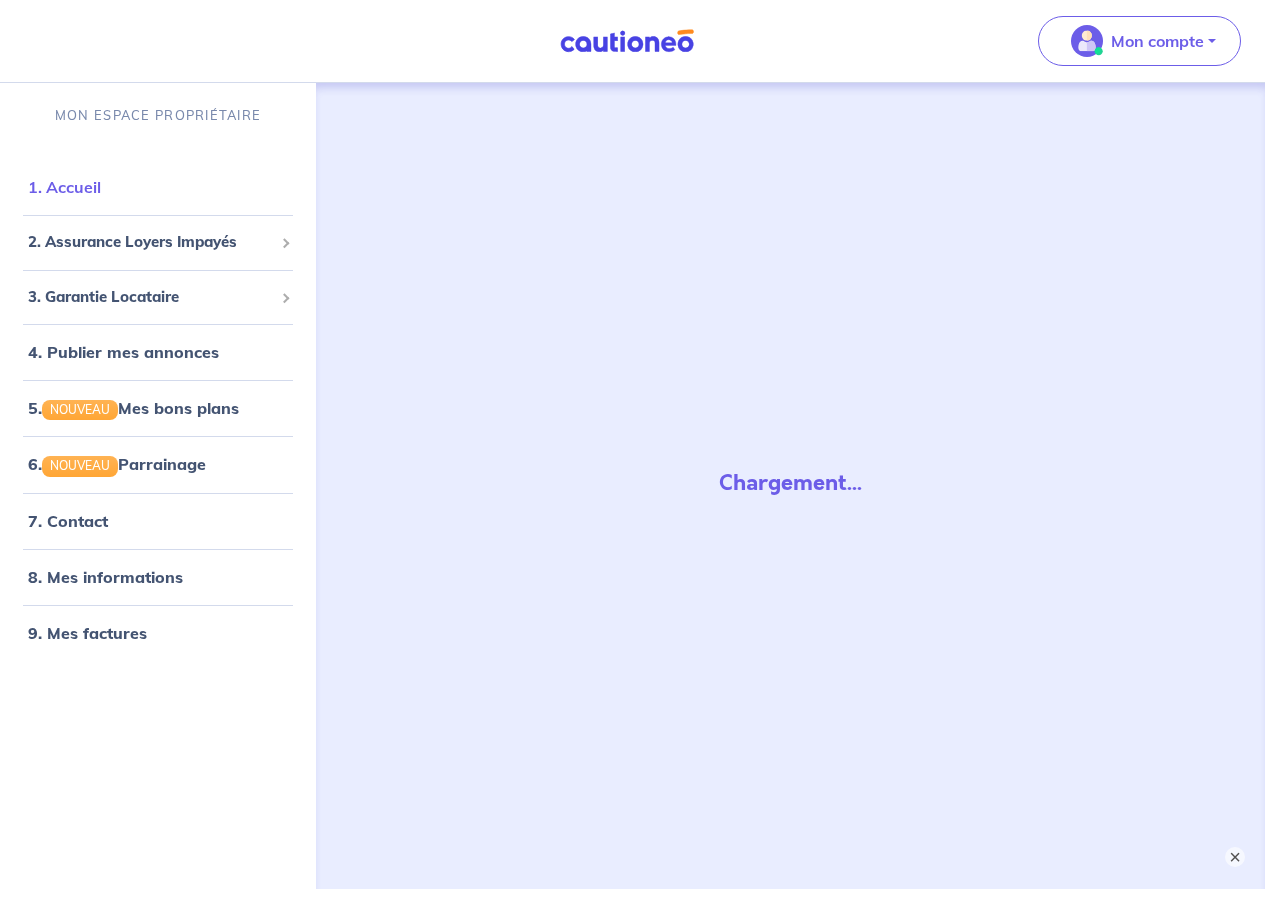 scroll, scrollTop: 0, scrollLeft: 0, axis: both 